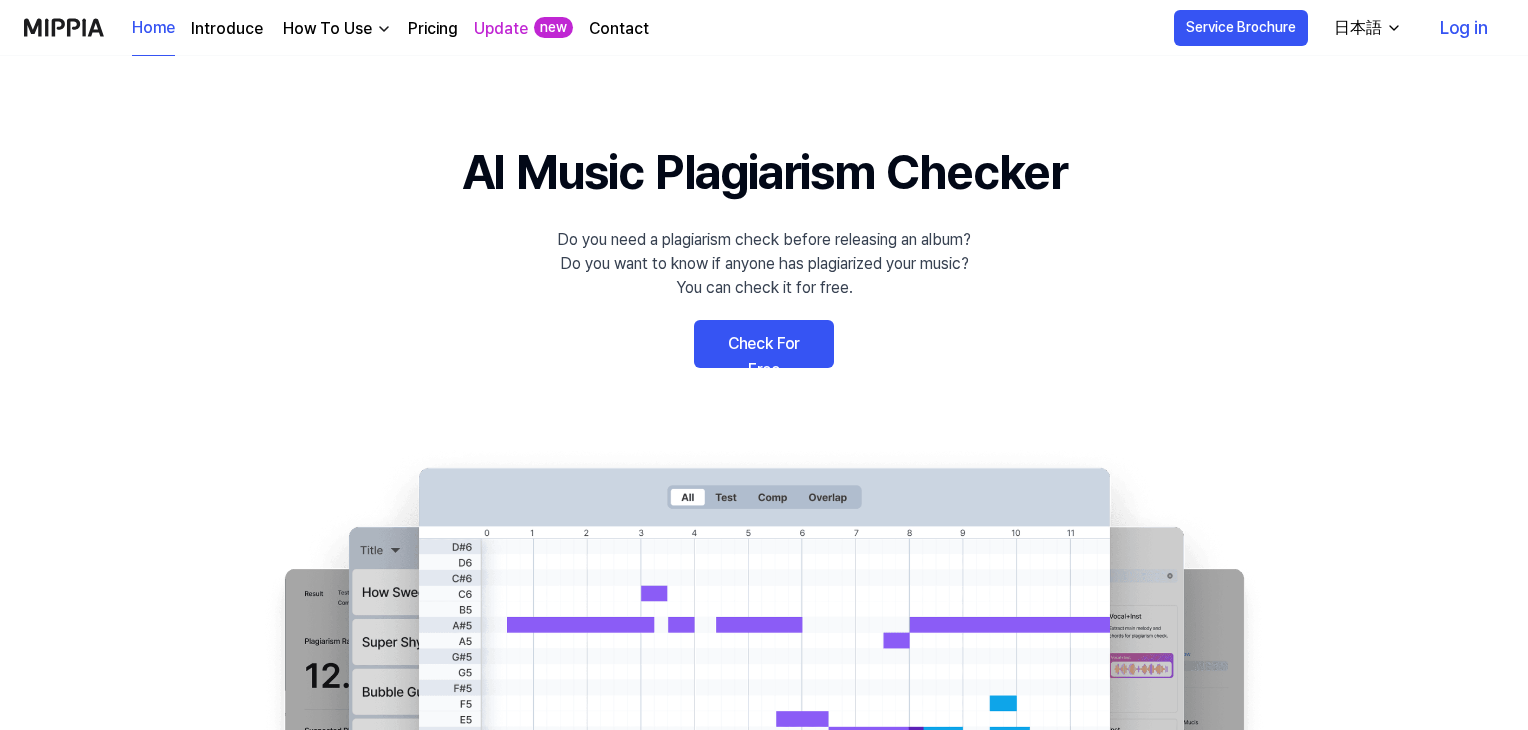scroll, scrollTop: 0, scrollLeft: 0, axis: both 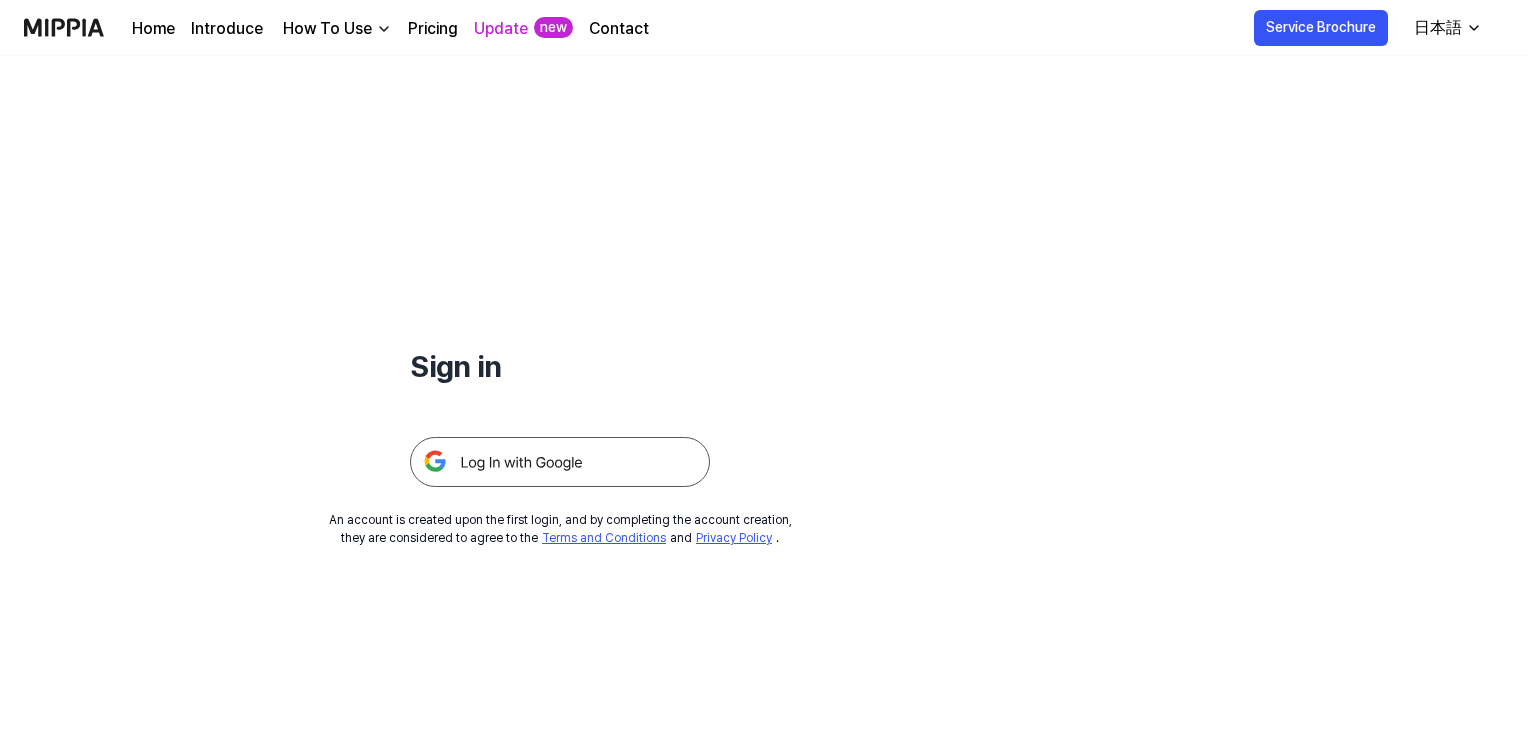 click on "日本語" at bounding box center (1446, 28) 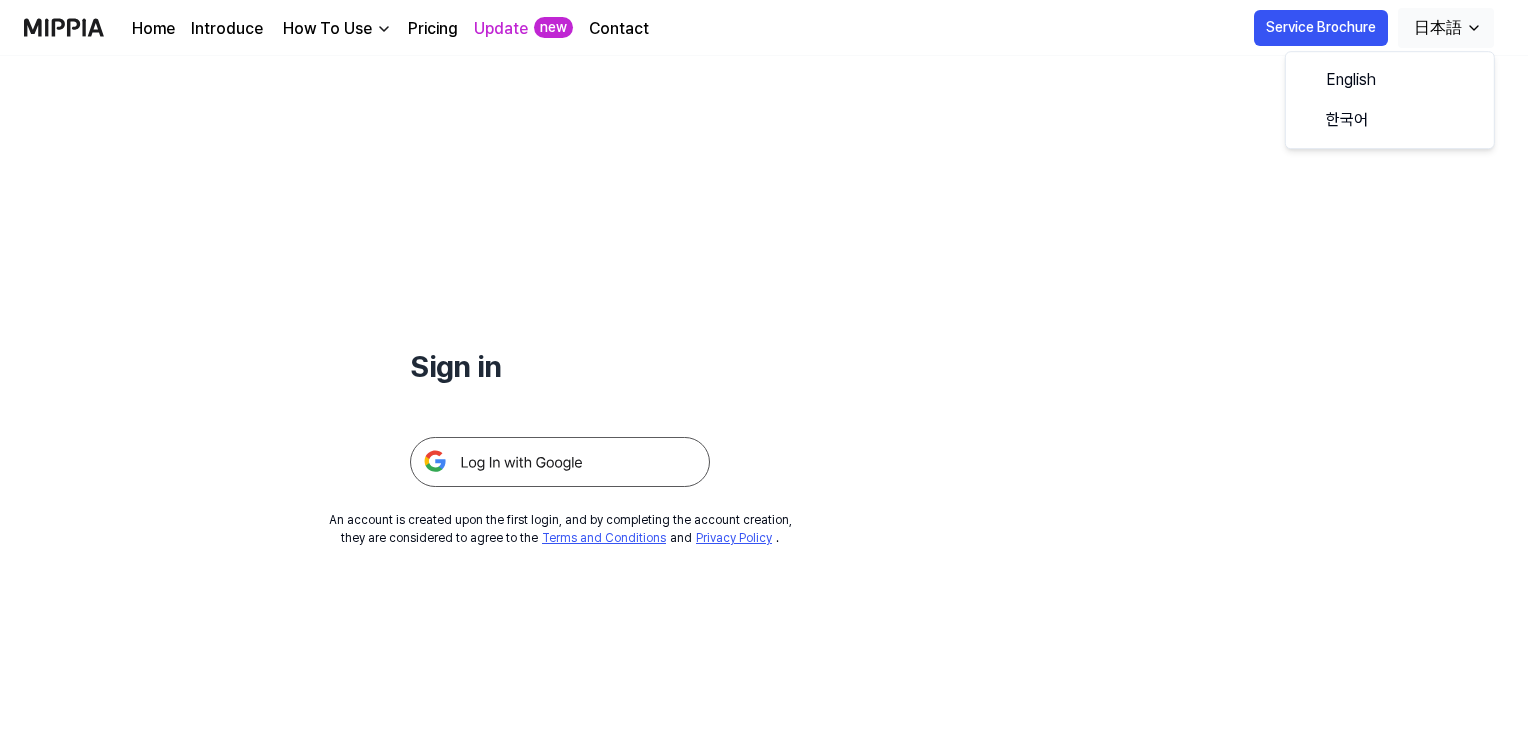 click on "日本語" at bounding box center [1438, 28] 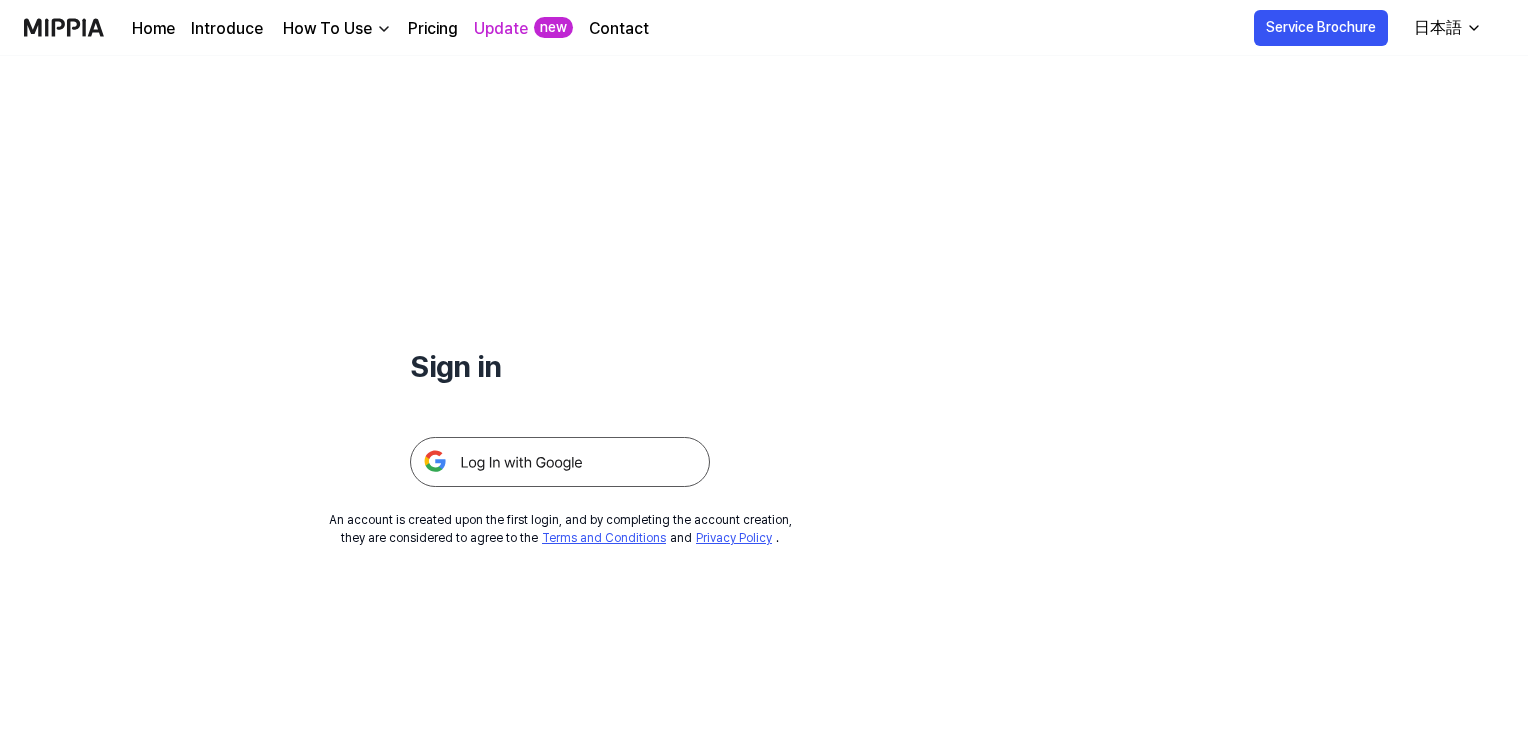 click on "日本語" at bounding box center [1438, 28] 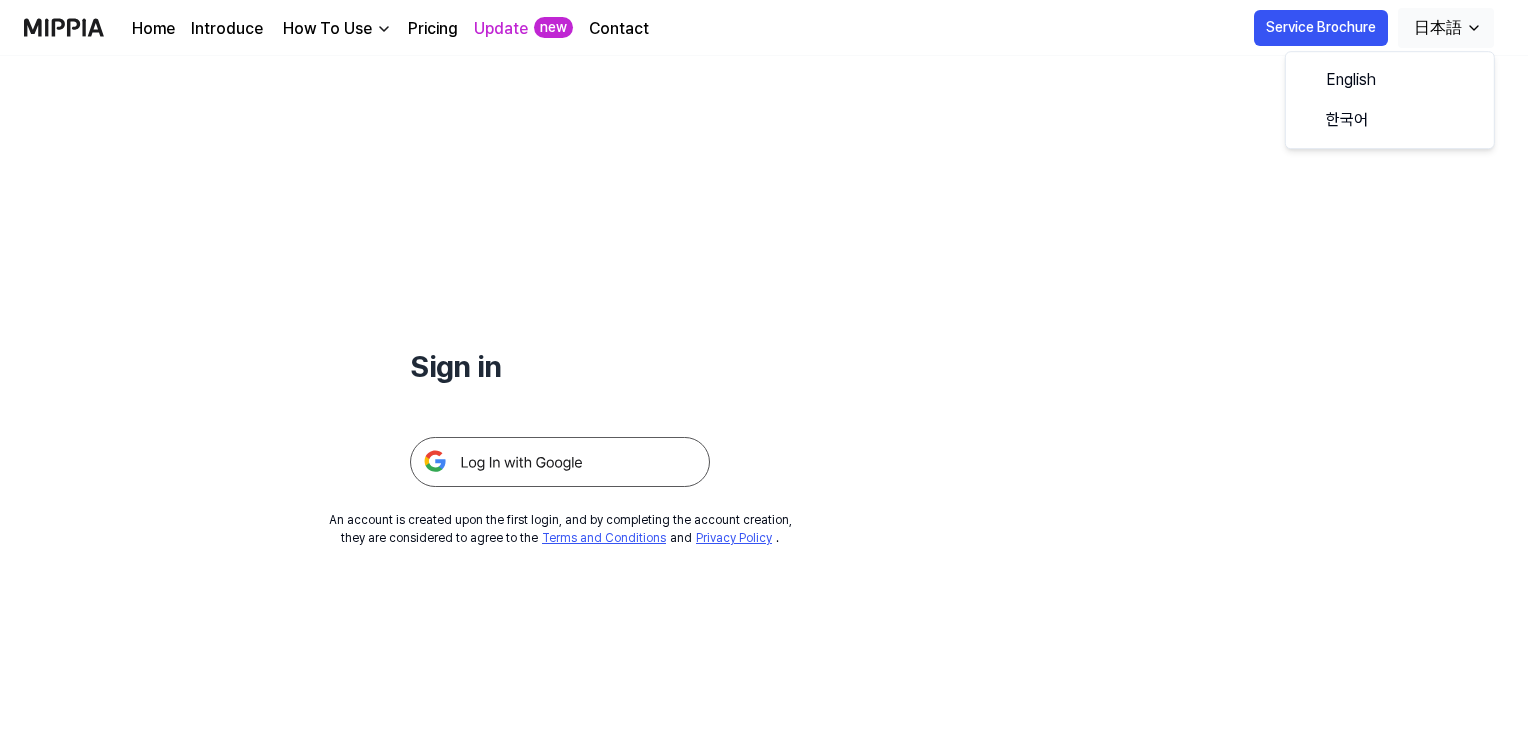 click on "Sign in An account is created upon the first login, and by completing the account creation,
they are considered to agree to the Terms and Conditions and Privacy Policy ." at bounding box center (764, 393) 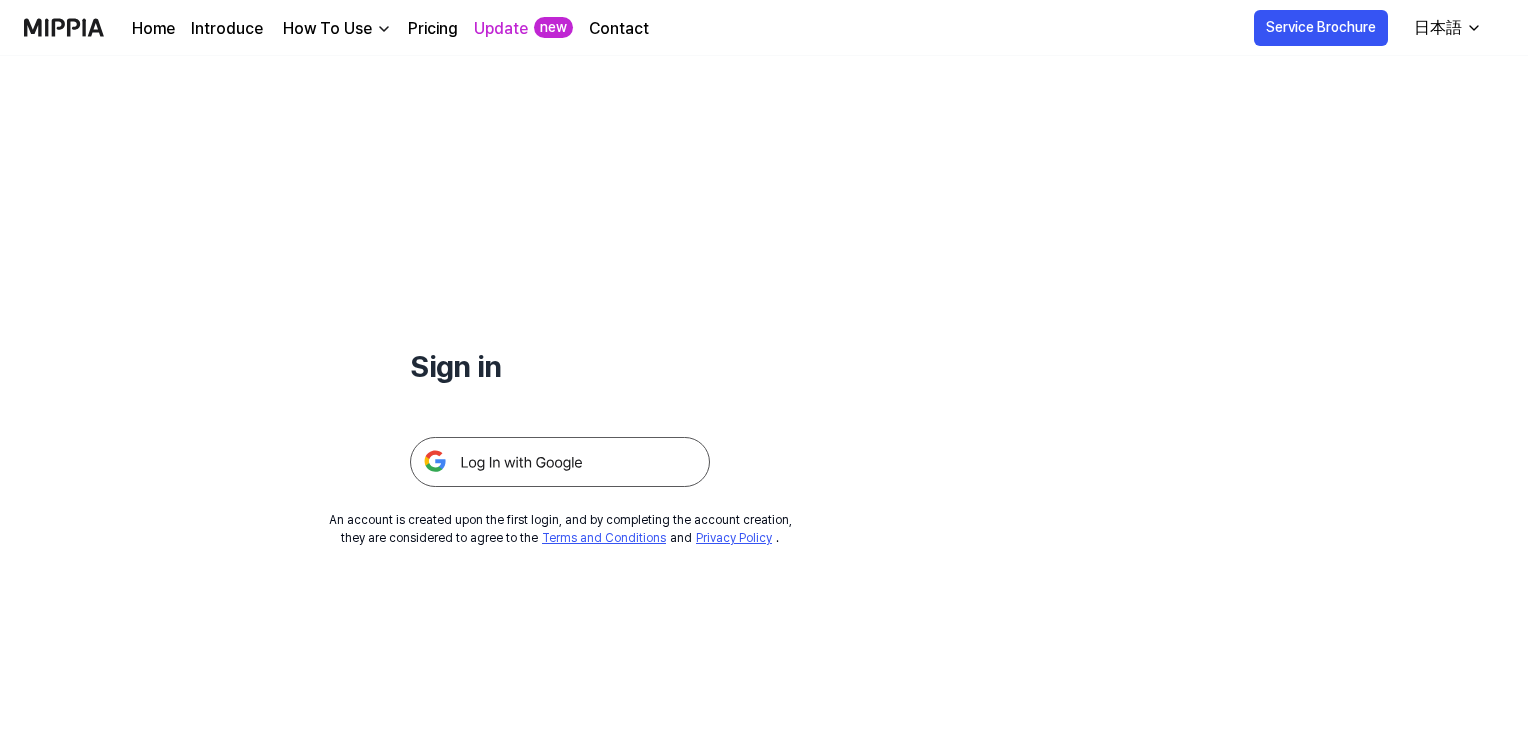 click at bounding box center (560, 462) 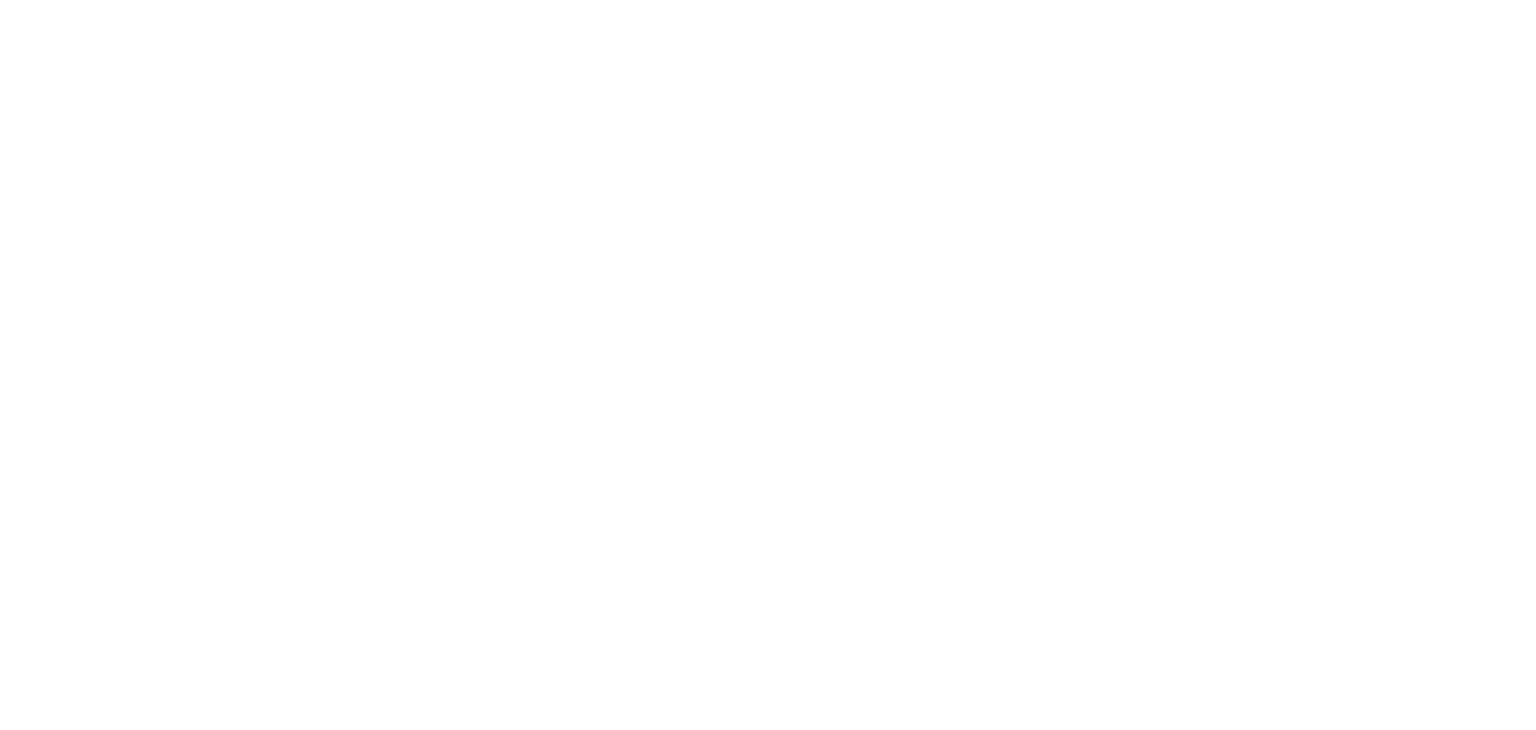 scroll, scrollTop: 0, scrollLeft: 0, axis: both 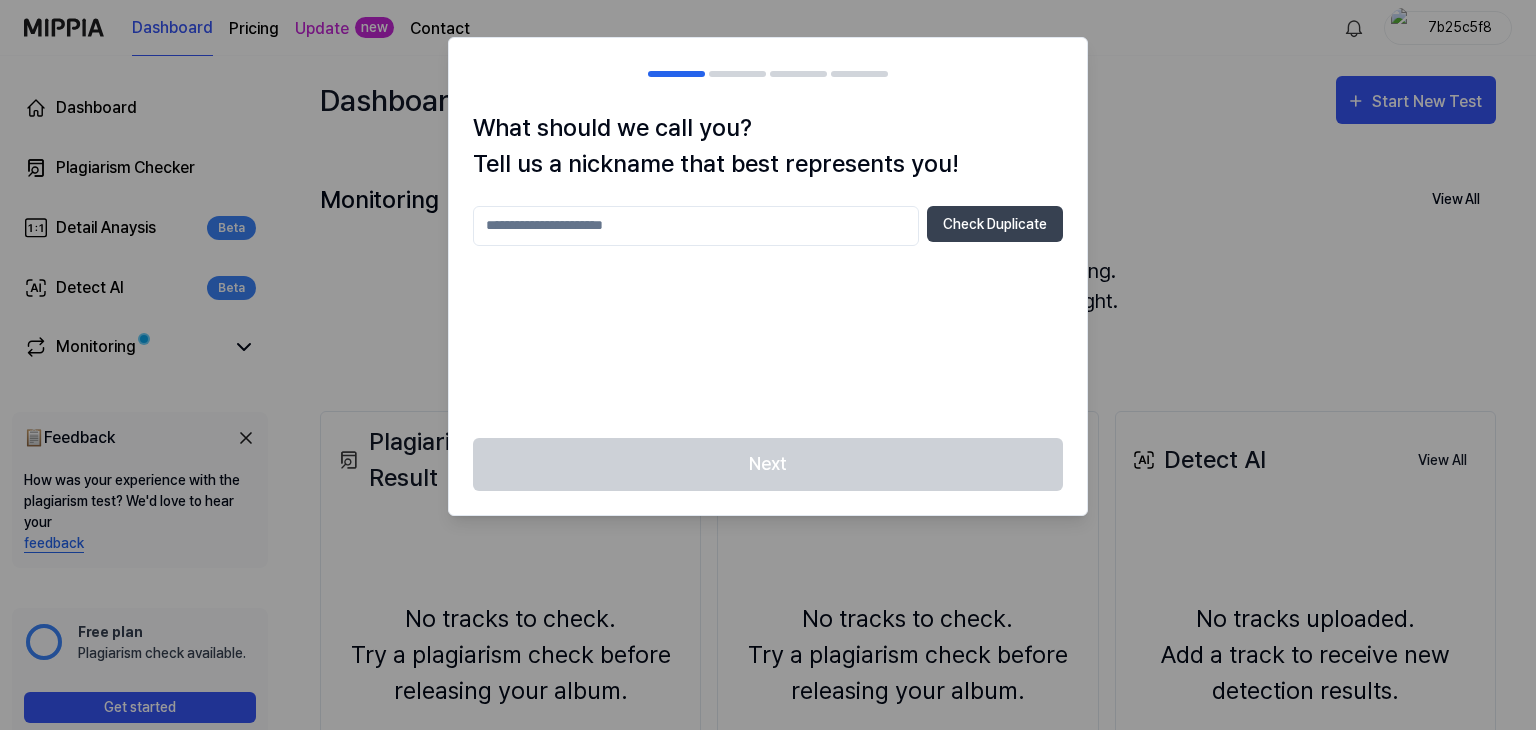 click at bounding box center (696, 226) 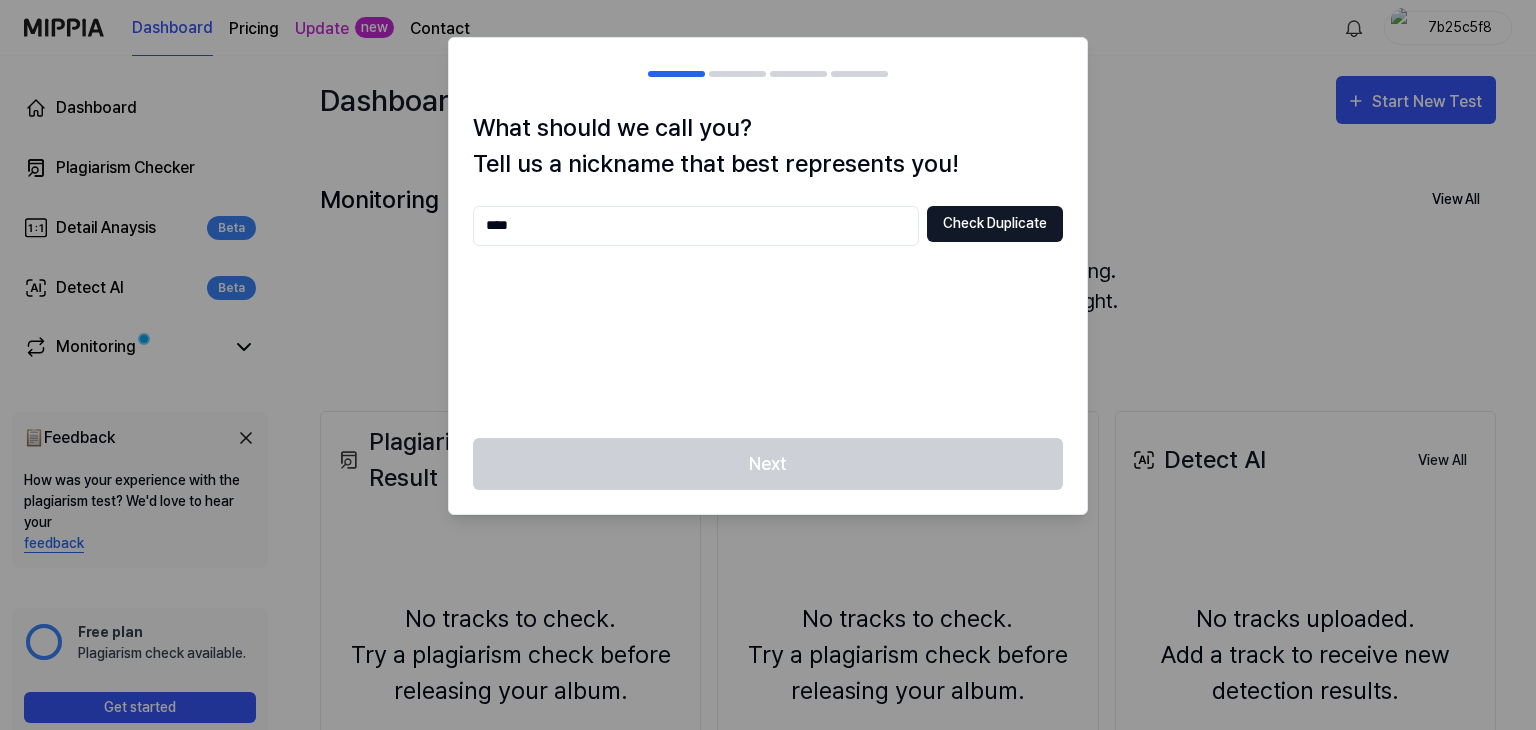 type on "****" 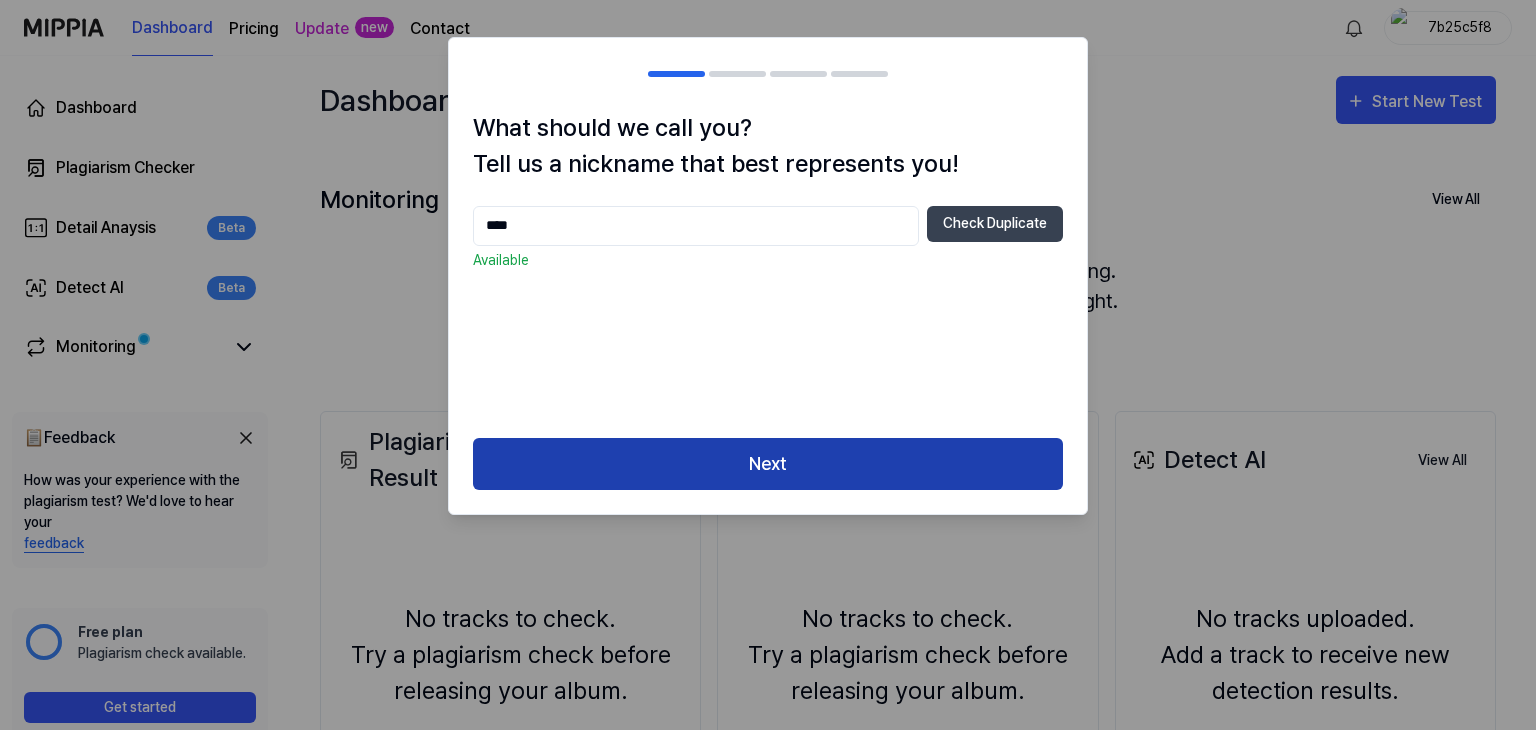 click on "Next" at bounding box center [768, 464] 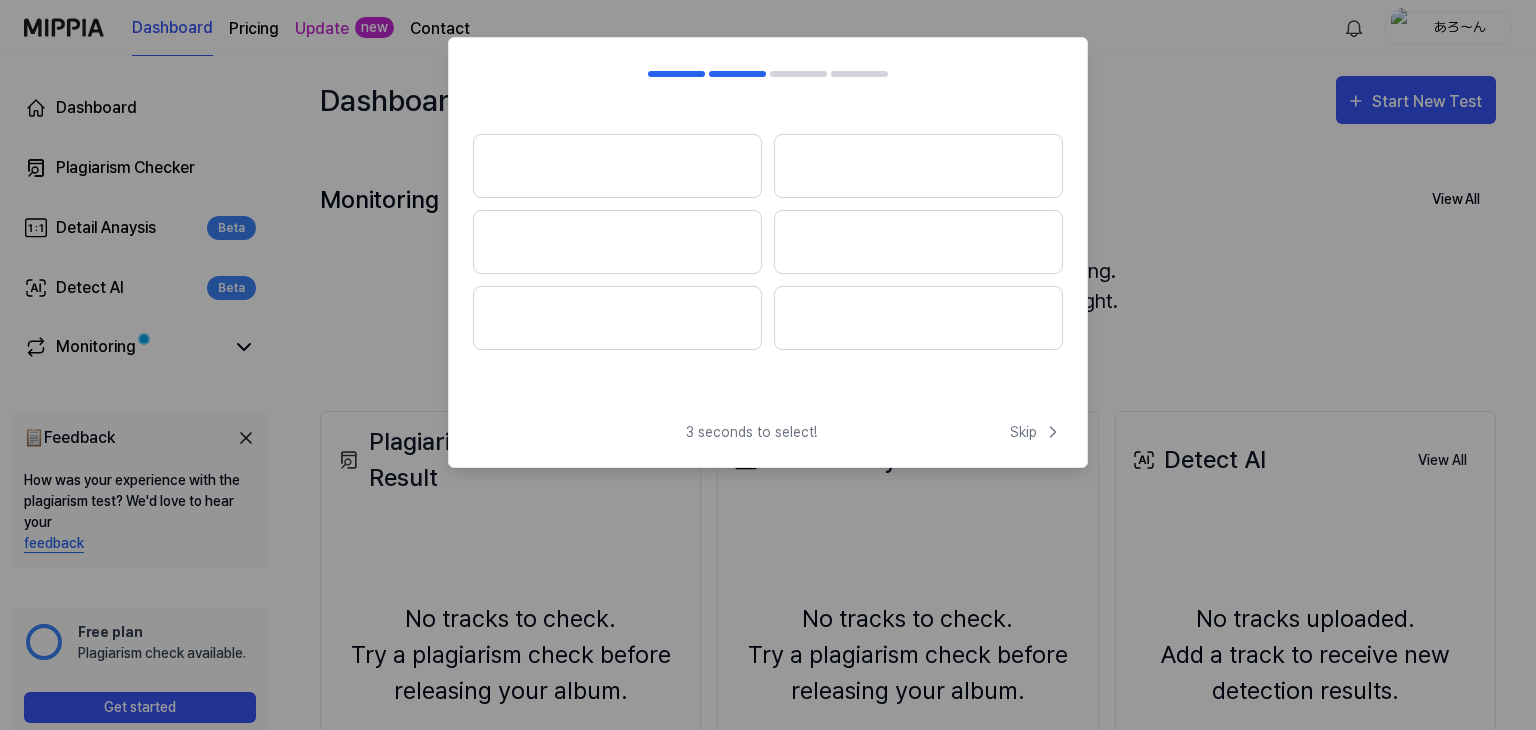 click at bounding box center [617, 166] 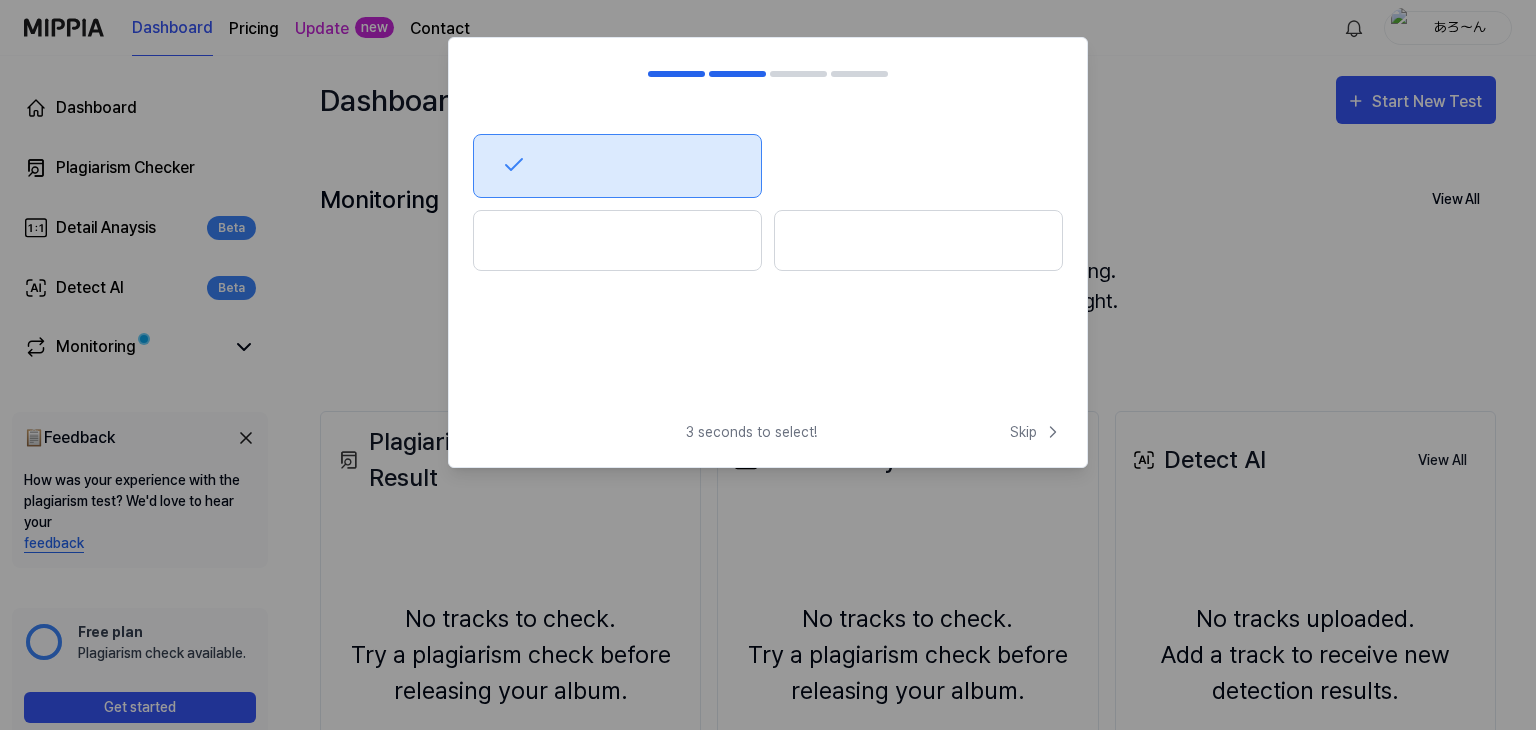 click at bounding box center [617, 166] 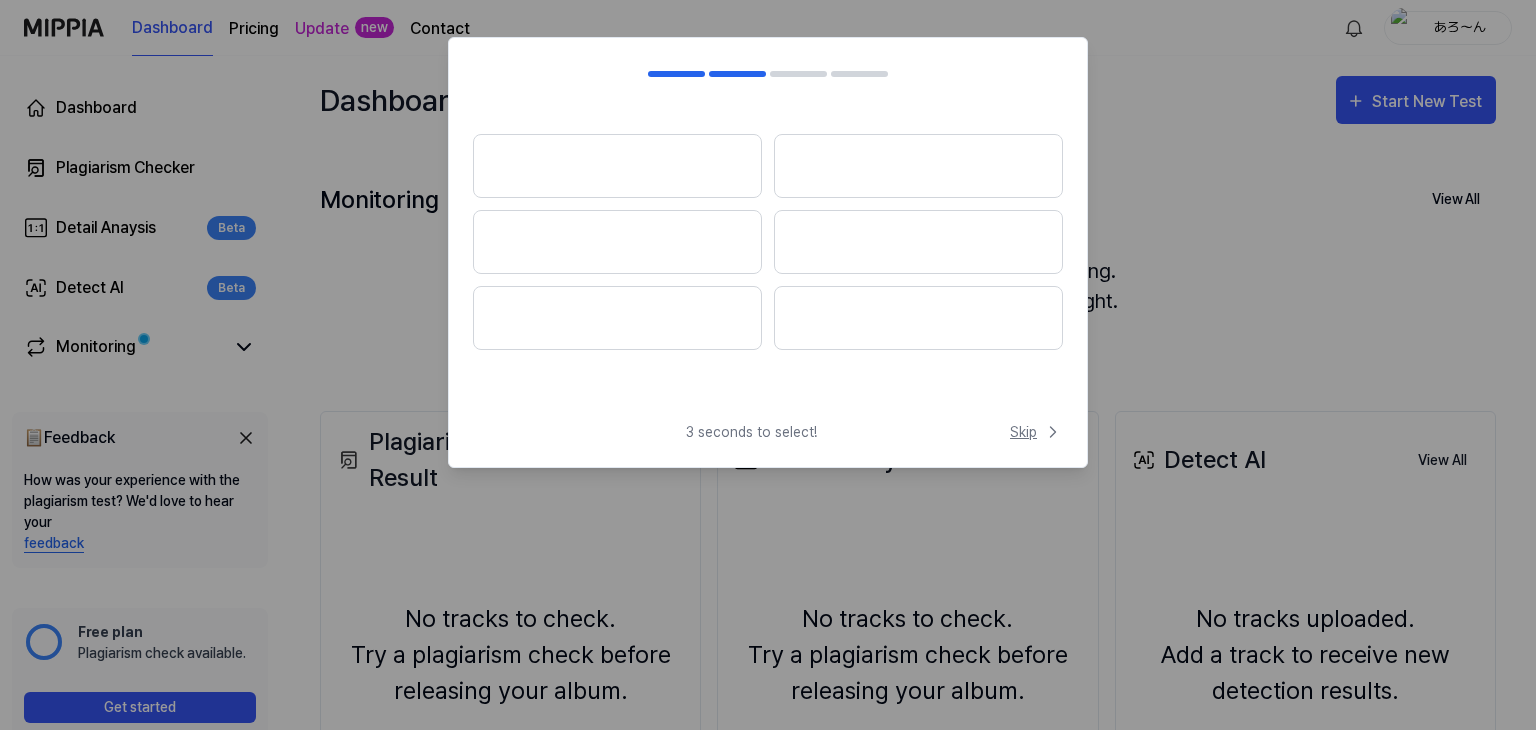 click 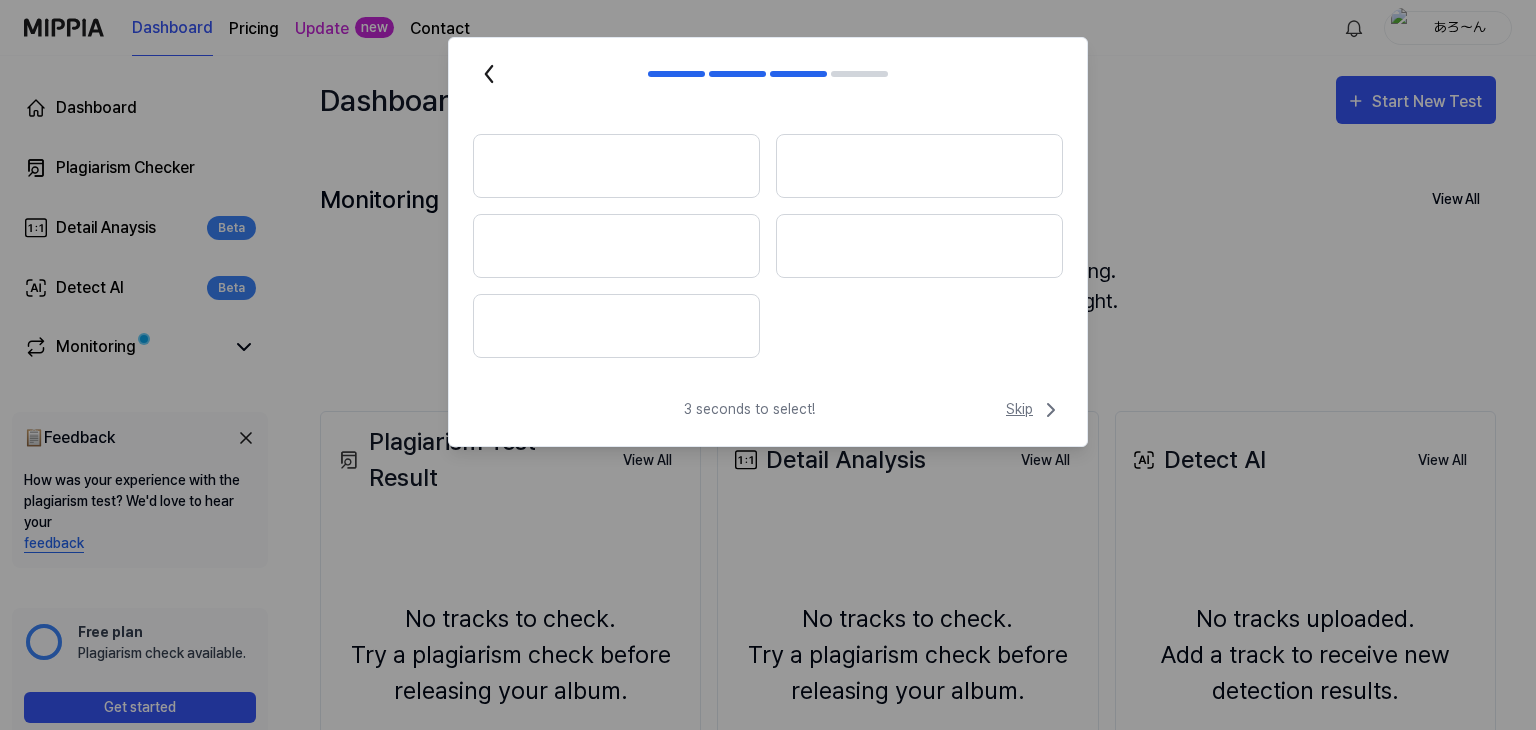 click on "Skip" at bounding box center [1034, 410] 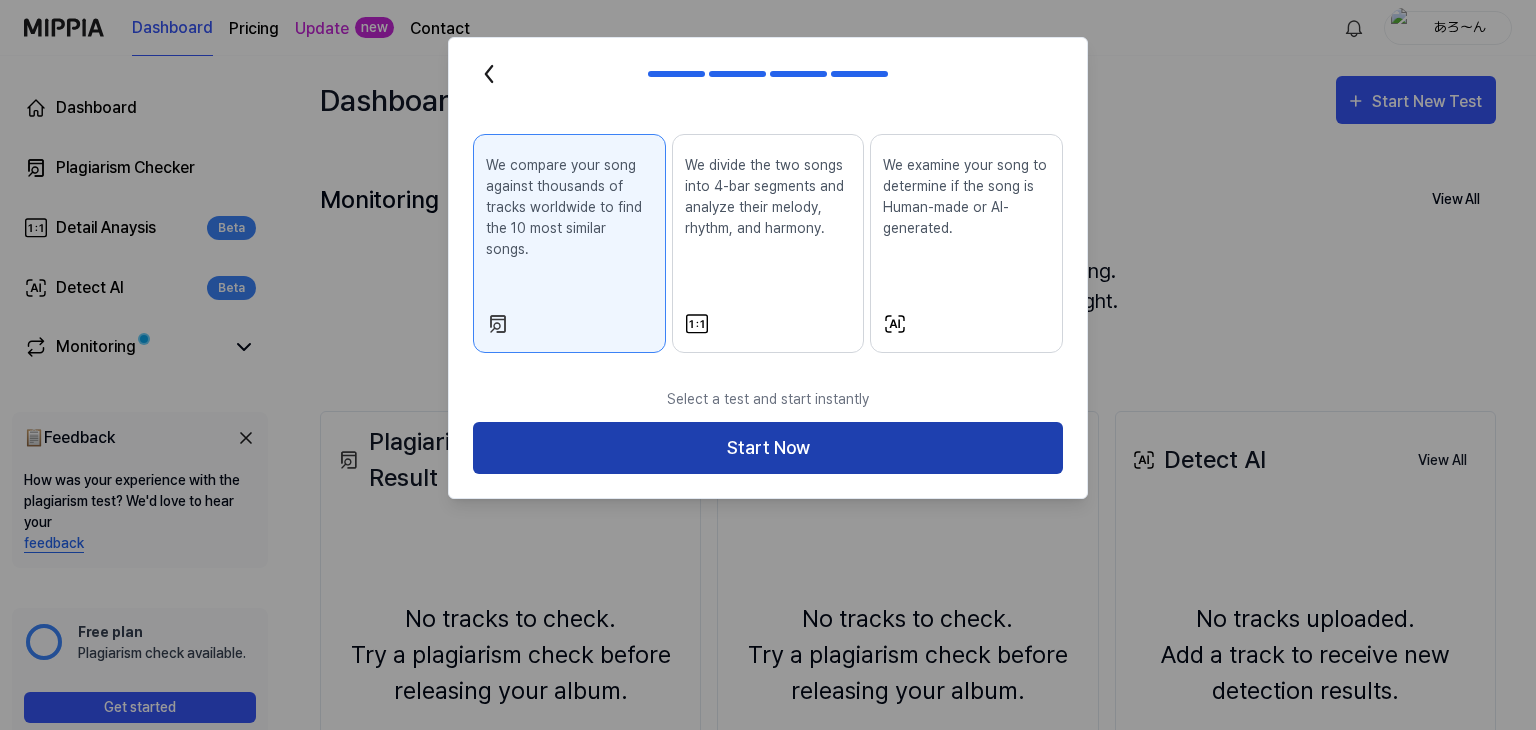 click on "Start Now" at bounding box center (768, 448) 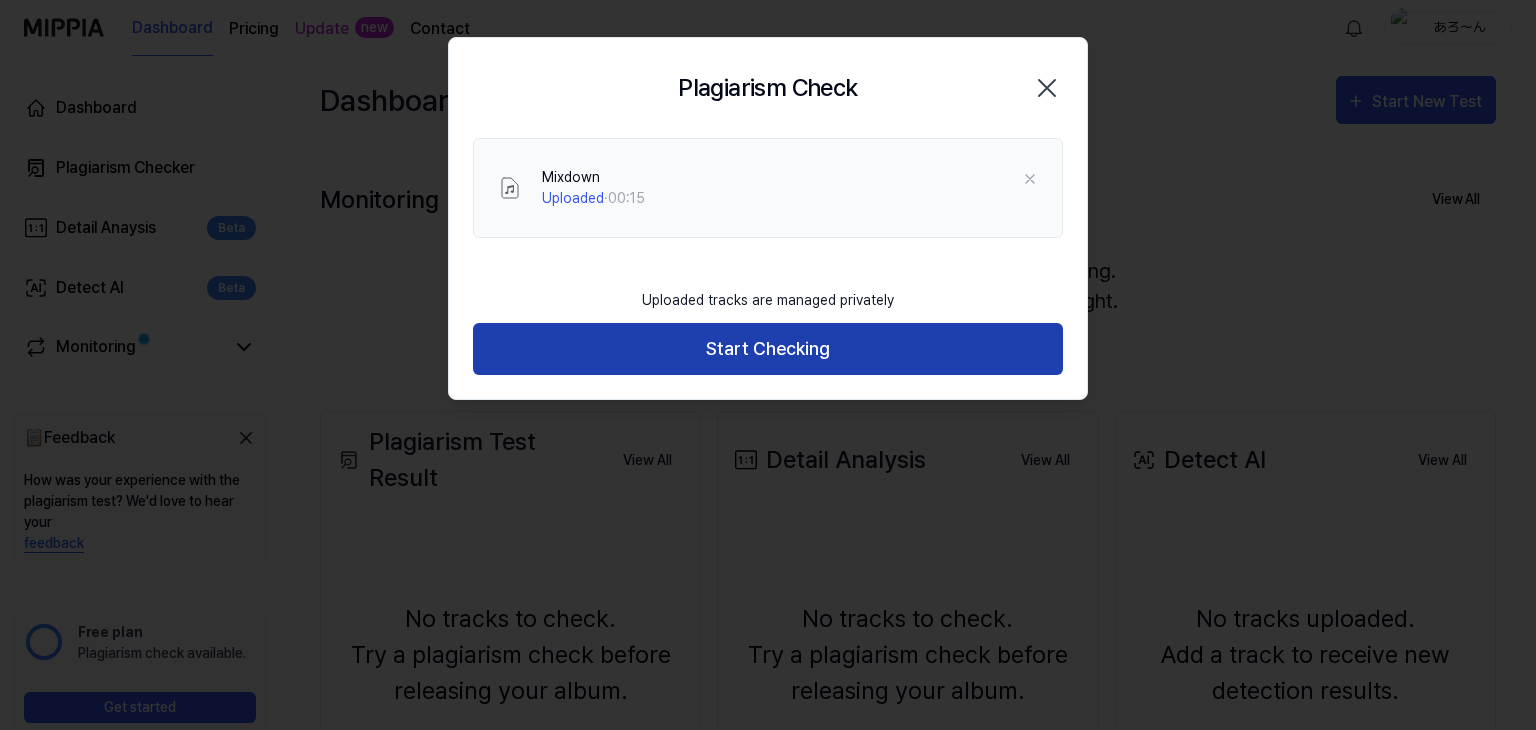 click on "Start Checking" at bounding box center [768, 349] 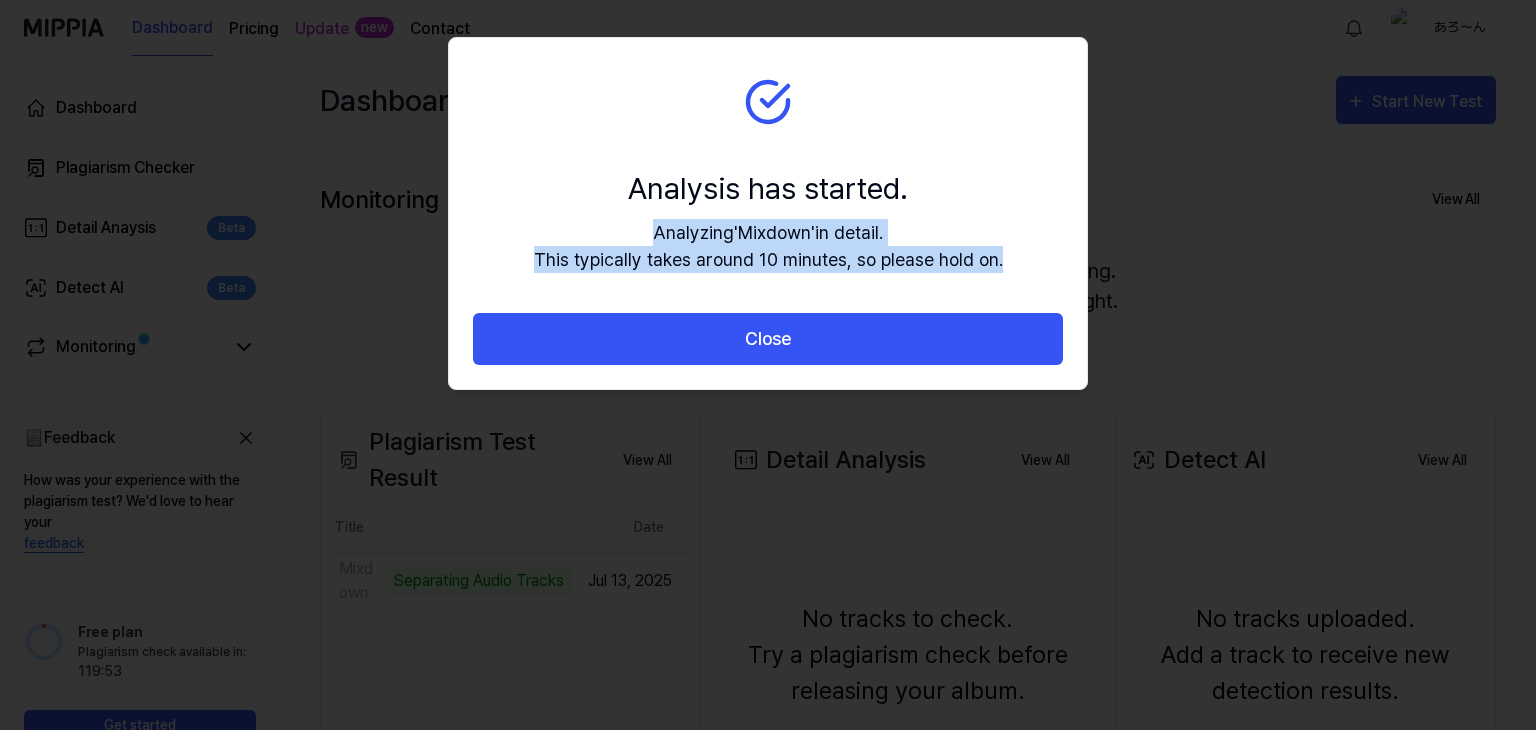 drag, startPoint x: 650, startPoint y: 225, endPoint x: 999, endPoint y: 293, distance: 355.56293 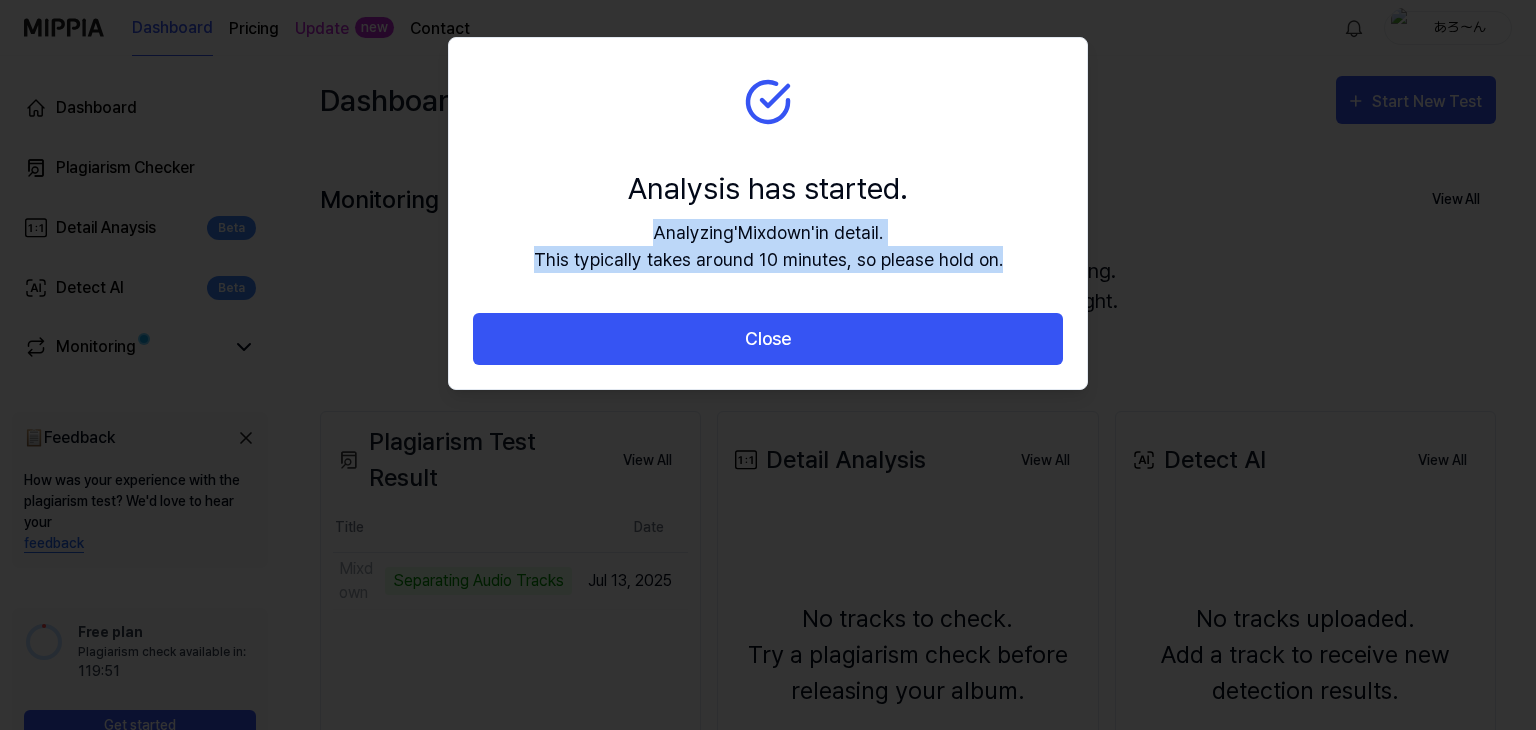 copy on "Analyzing  ' Mixdown '  in detail.
This typically takes around 10 minutes, so please hold on." 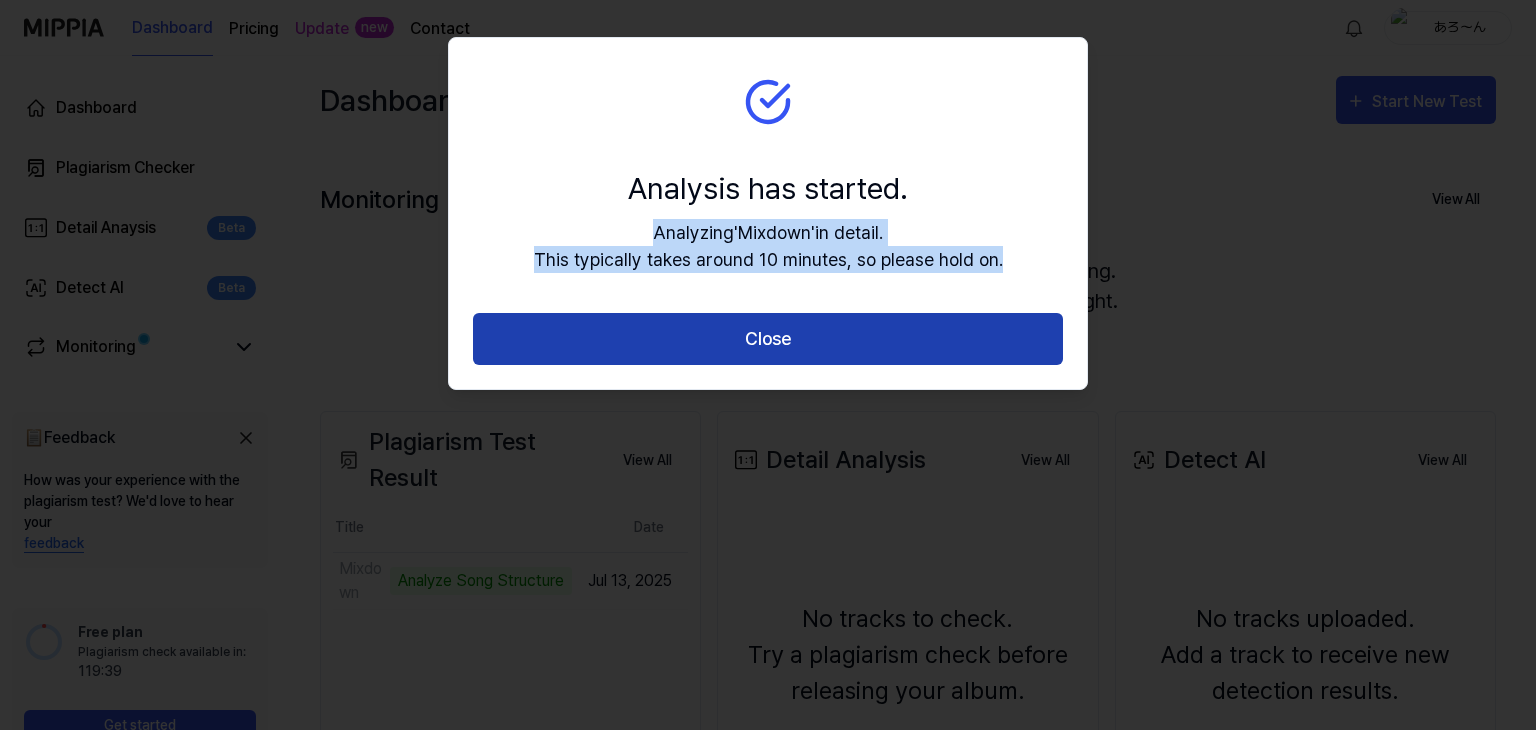 click on "Close" at bounding box center [768, 339] 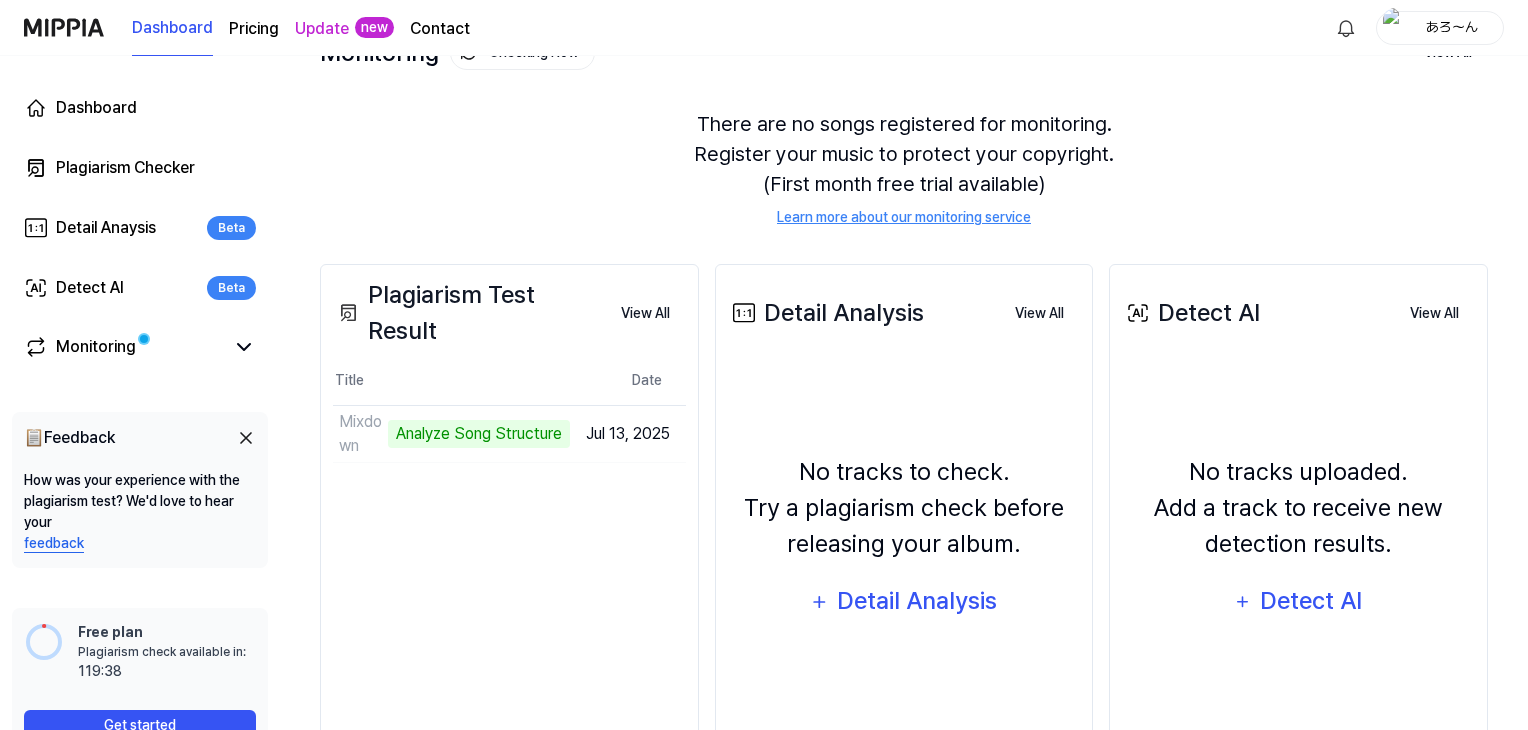 scroll, scrollTop: 148, scrollLeft: 0, axis: vertical 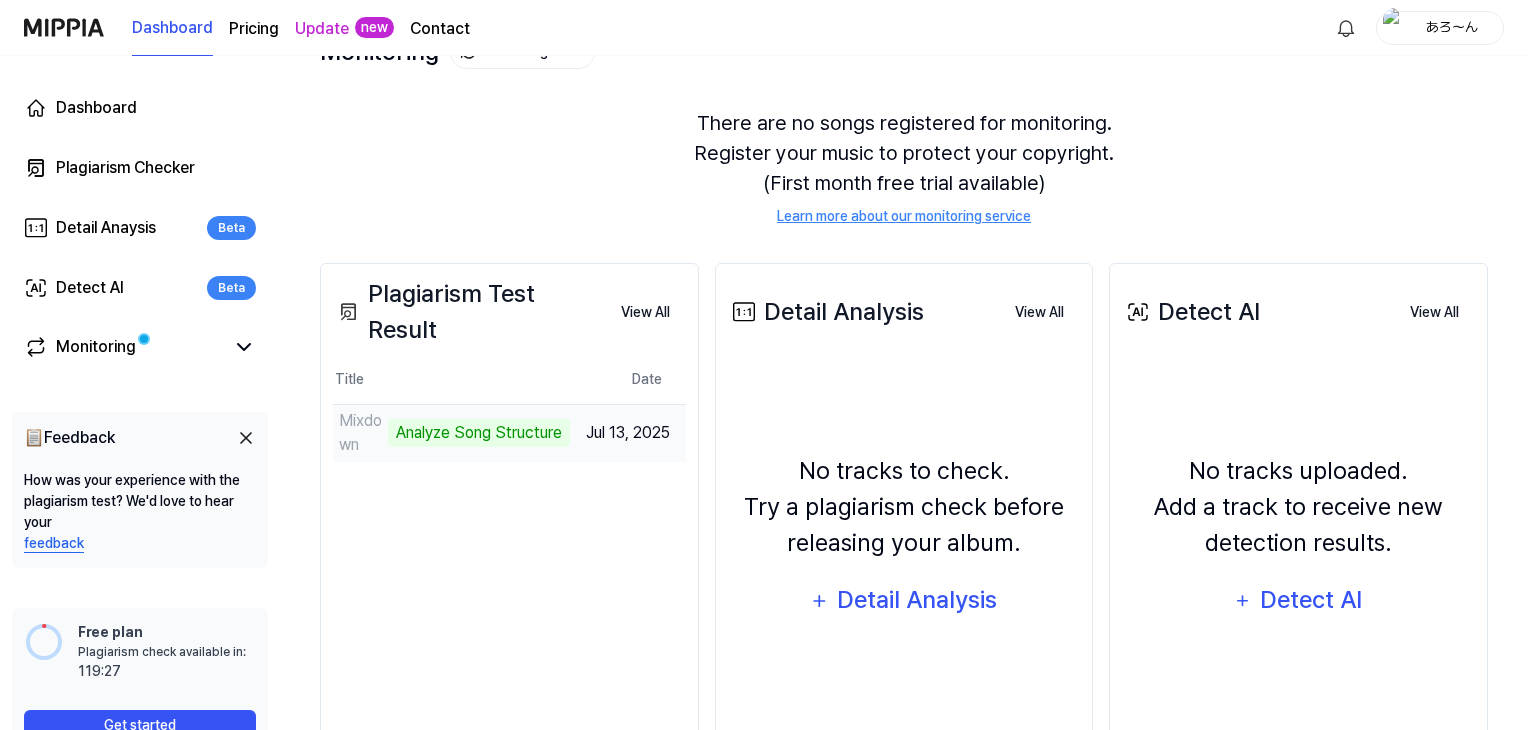 click on "Analyze Song Structure" at bounding box center (479, 433) 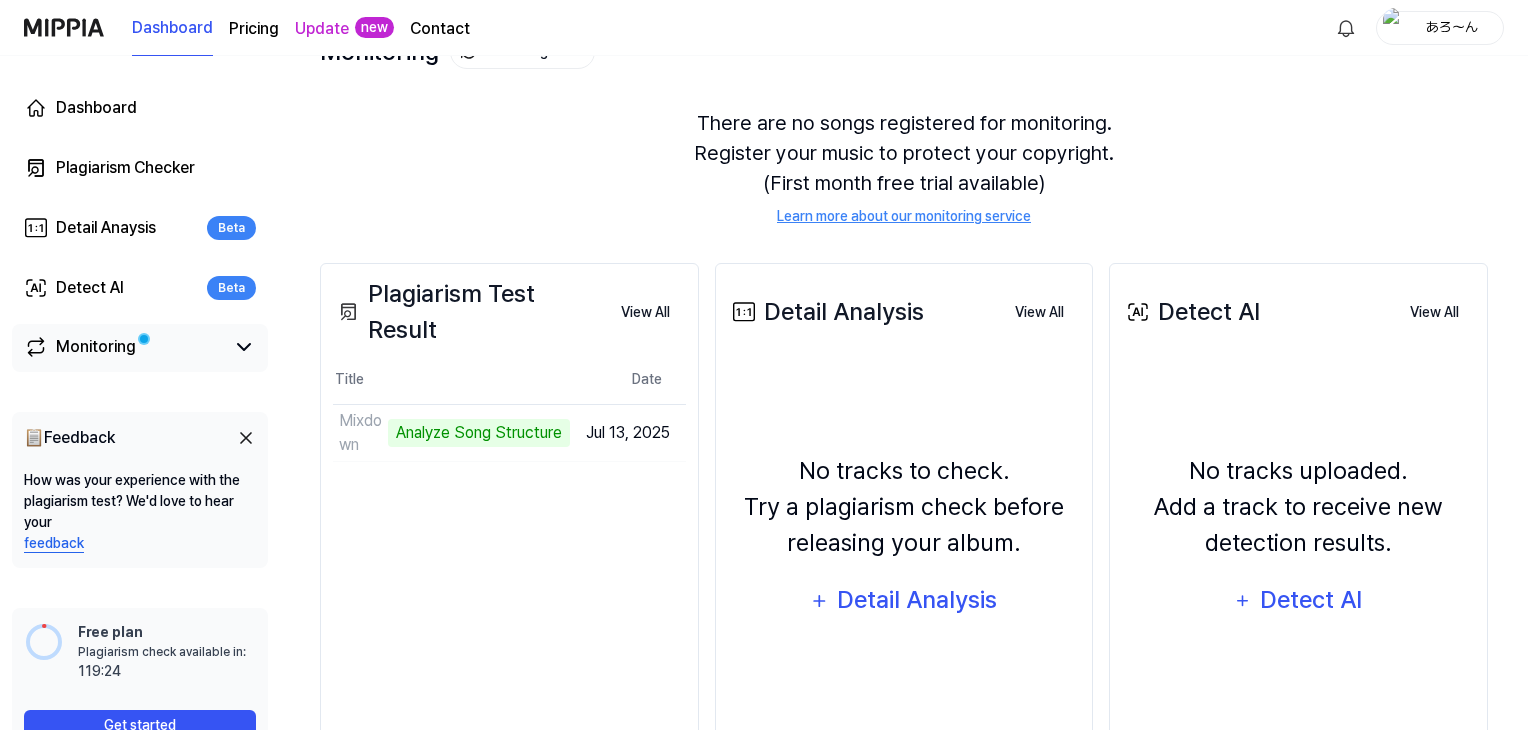 click on "Monitoring" at bounding box center [96, 347] 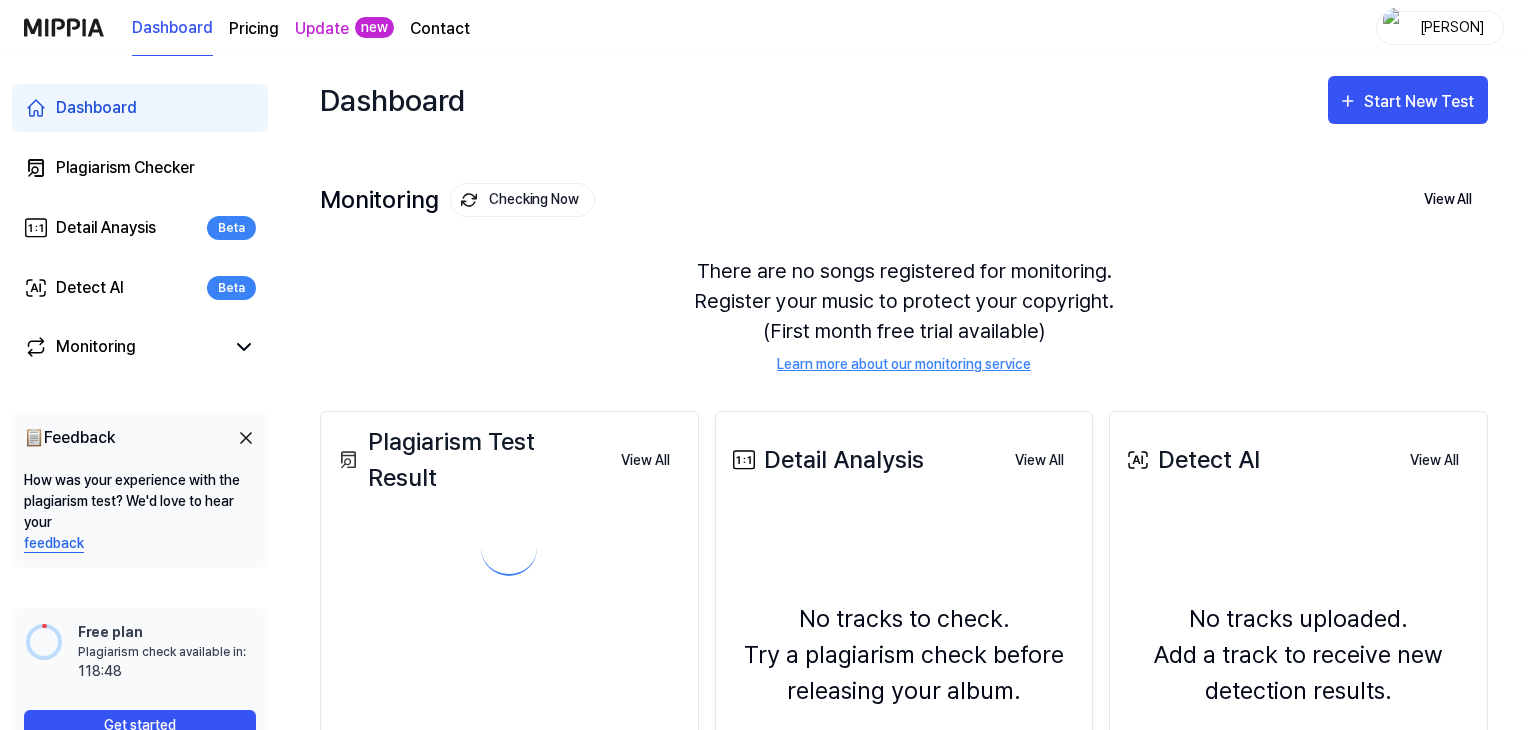 scroll, scrollTop: 0, scrollLeft: 0, axis: both 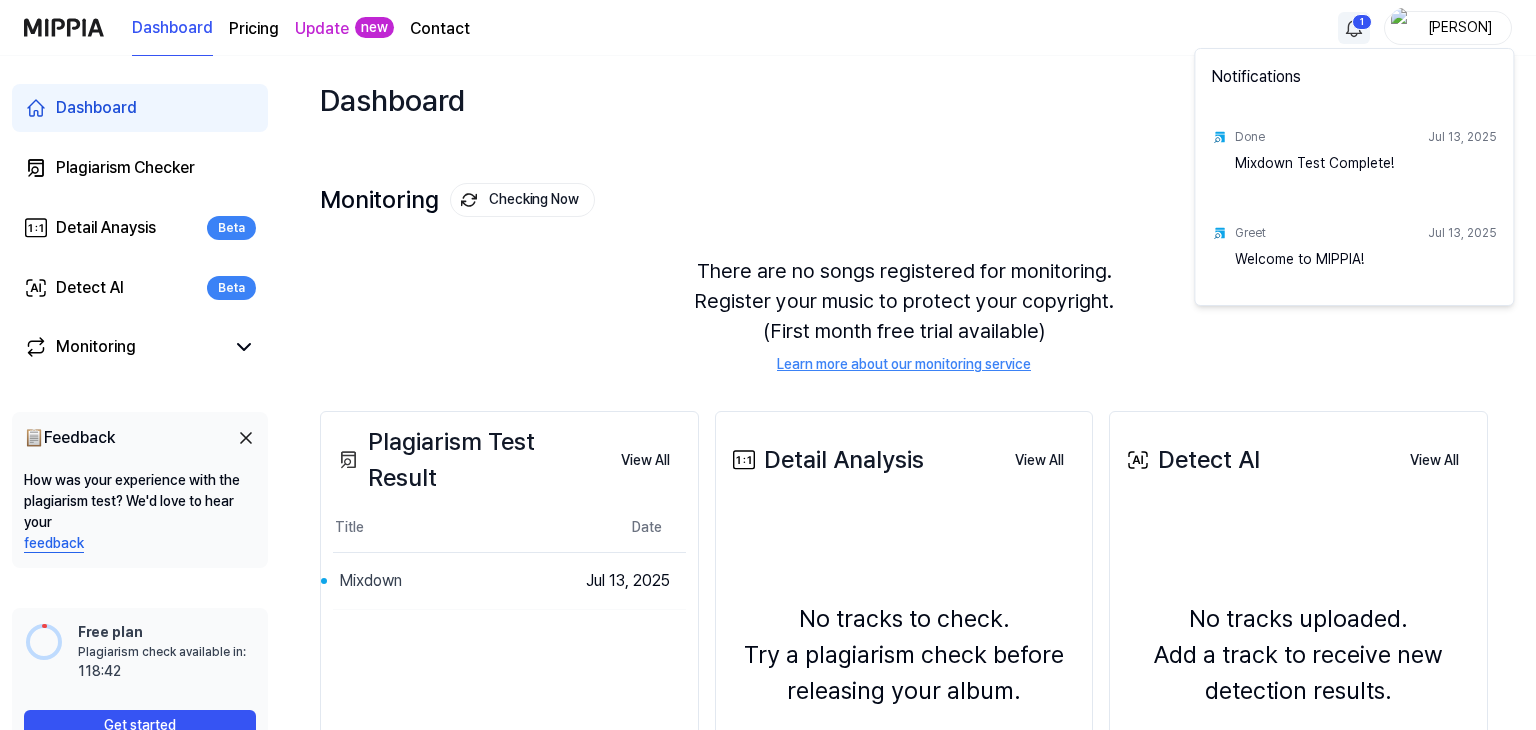 click on "Dashboard Pricing Update new Contact 1 あろ～ん Dashboard Plagiarism Checker Detail Anaysis Beta Detect AI Beta Monitoring 📋  Feedback How was your experience with the plagiarism test? We'd love to hear your  feedback Free plan Plagiarism check available in:  available in:      118:42 Get started Dashboard Start New Test Monitoring Checking Now View All Monitoring There are no songs registered for monitoring.
Register your music to protect your copyright.
(First month free trial available) Learn more about our monitoring service Plagiarism Test Result View All Plagiarism Test Result Title Date Mixdown Open Jul 13, 2025 View All Detail Analysis View All Detail Analysis No tracks to check.
Try a plagiarism check before releasing your album. Detail Analysis View All Detect AI View All Detect AI No tracks uploaded.
Add a track to receive new detection results. Detect AI View All Notifications Done Jul 13, 2025 Mixdown Test Complete! Greet Jul 13, 2025 Welcome to MIPPIA!" at bounding box center (768, 365) 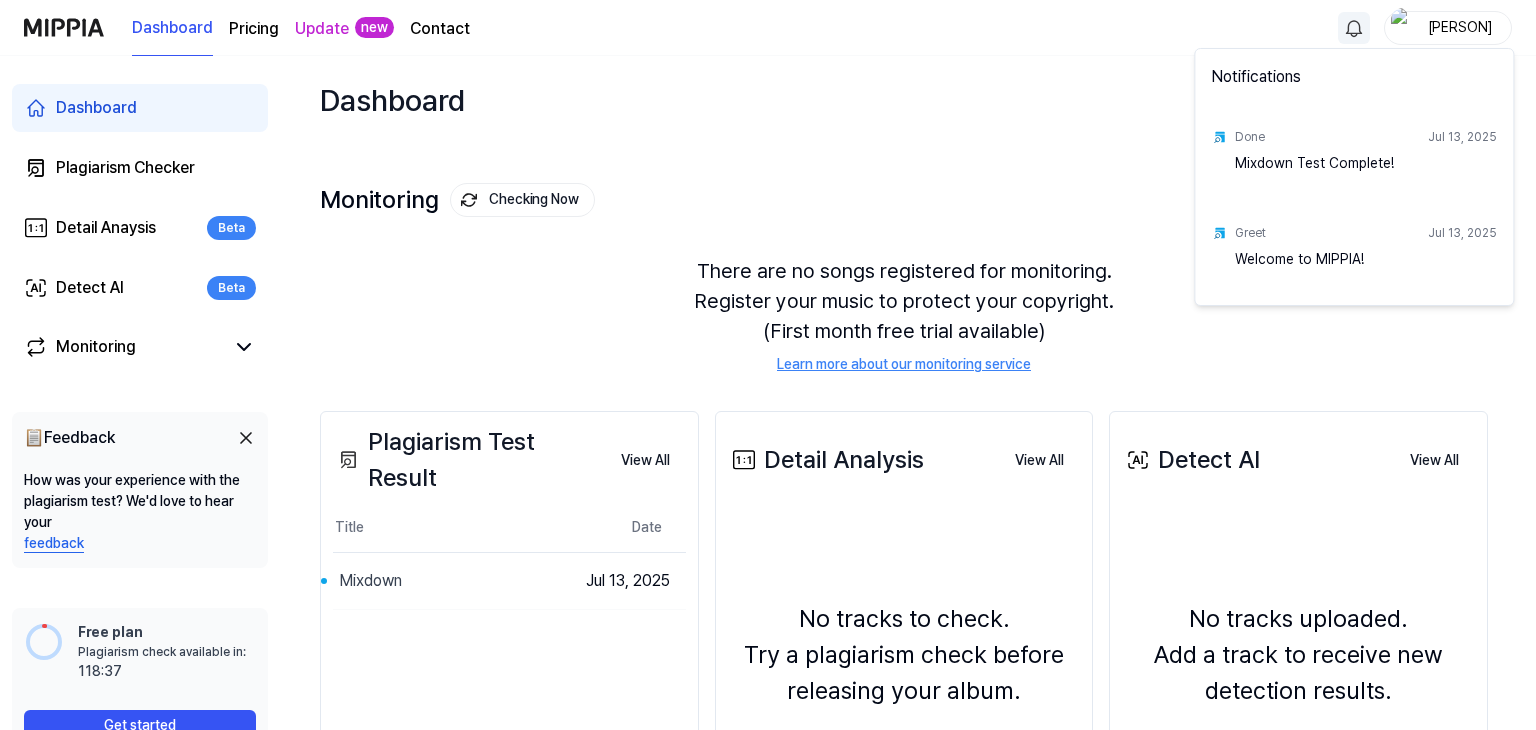 click on "Mixdown Test Complete!" at bounding box center (1366, 173) 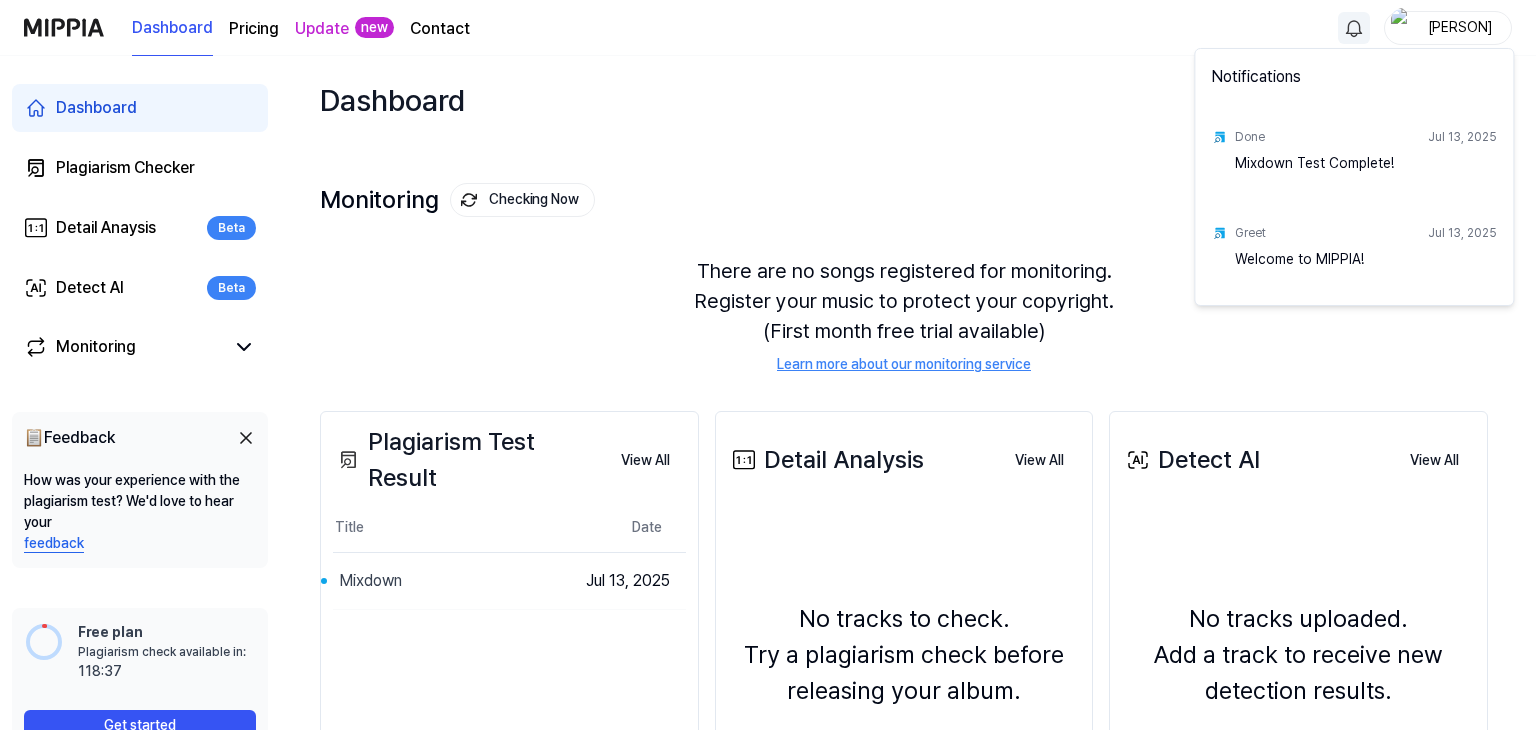 click on "Mixdown Test Complete!" at bounding box center [1366, 173] 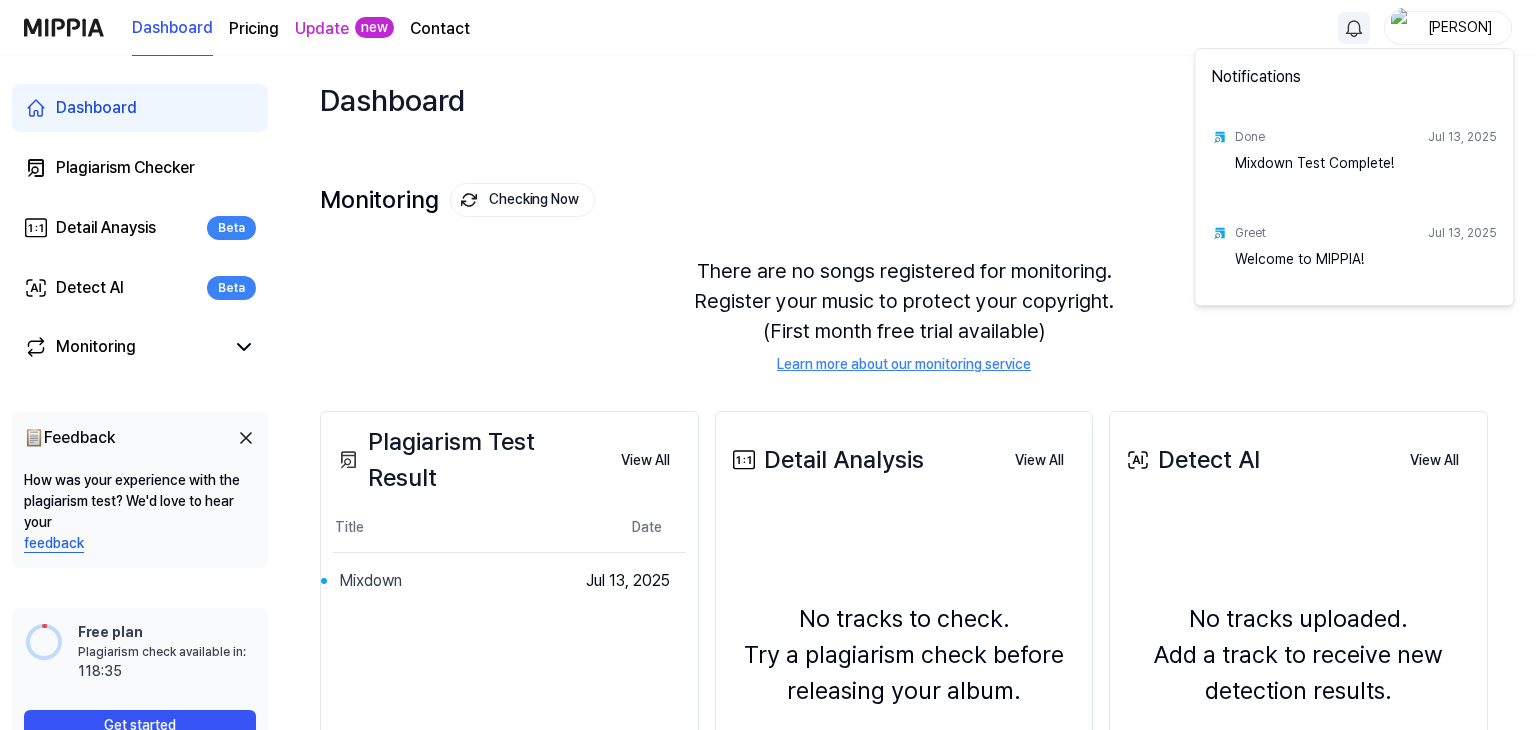 click on "Dashboard Pricing Update new Contact あろ～ん Dashboard Plagiarism Checker Detail Anaysis Beta Detect AI Beta Monitoring 📋  Feedback How was your experience with the plagiarism test? We'd love to hear your  feedback Free plan Plagiarism check available in:  available in:      118:35 Get started Dashboard Start New Test Monitoring Checking Now View All Monitoring There are no songs registered for monitoring.
Register your music to protect your copyright.
(First month free trial available) Learn more about our monitoring service Plagiarism Test Result View All Plagiarism Test Result Title Date Mixdown Open Jul 13, 2025 View All Detail Analysis View All Detail Analysis No tracks to check.
Try a plagiarism check before releasing your album. Detail Analysis View All Detect AI View All Detect AI No tracks uploaded.
Add a track to receive new detection results. Detect AI View All Notifications Done Jul 13, 2025 Mixdown Test Complete! Greet Jul 13, 2025 Welcome to MIPPIA!" at bounding box center (768, 365) 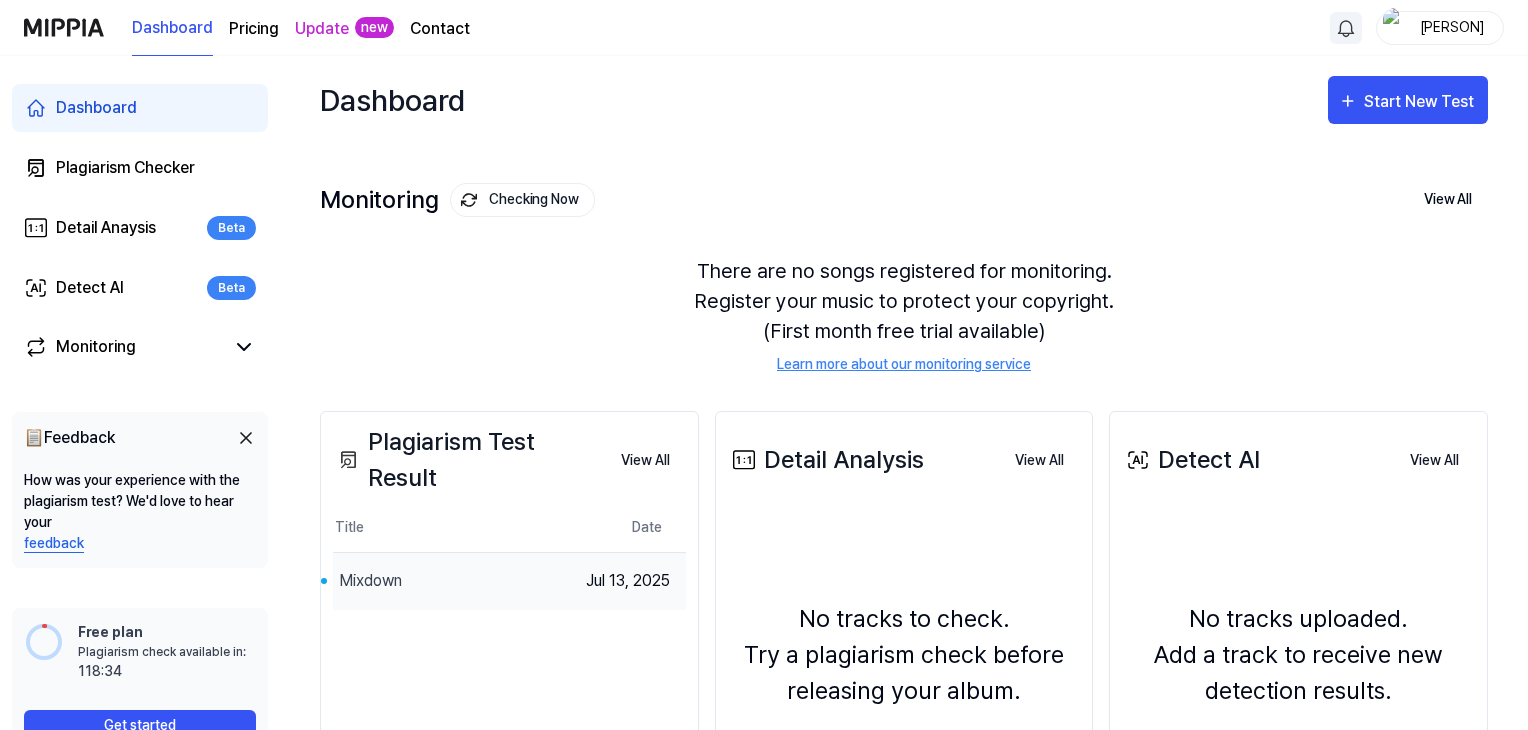 click on "Mixdown" at bounding box center [370, 581] 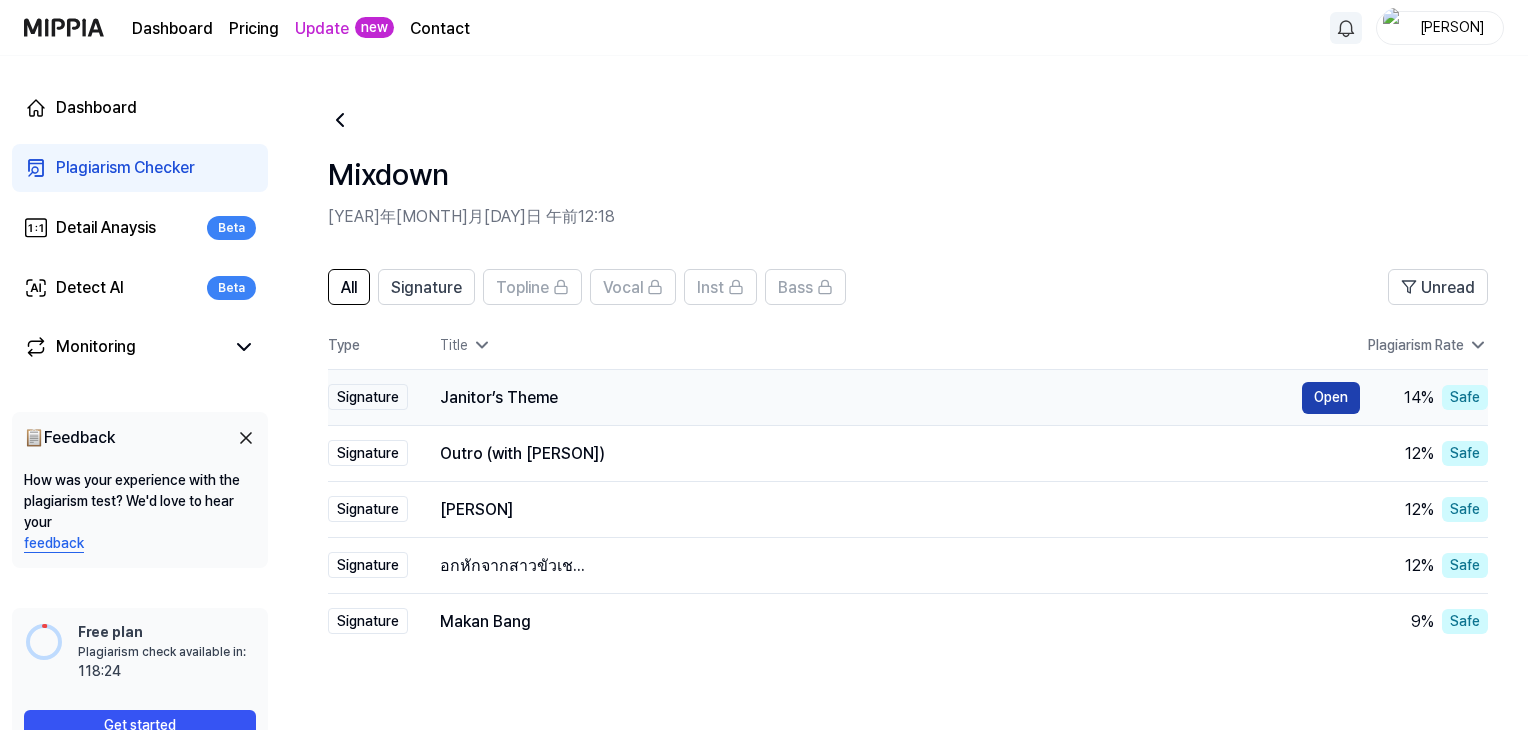 click on "Open" at bounding box center (1331, 398) 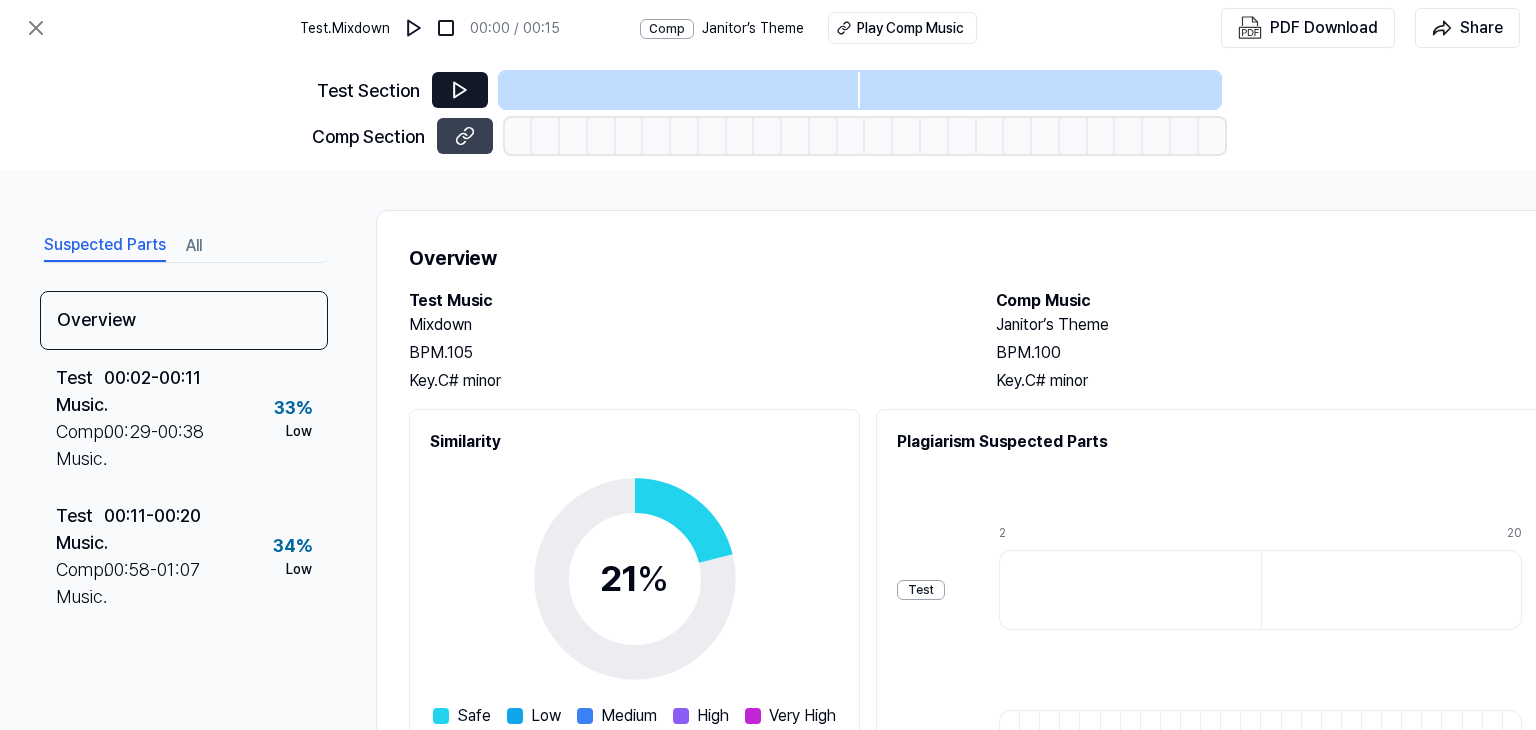 click at bounding box center [460, 90] 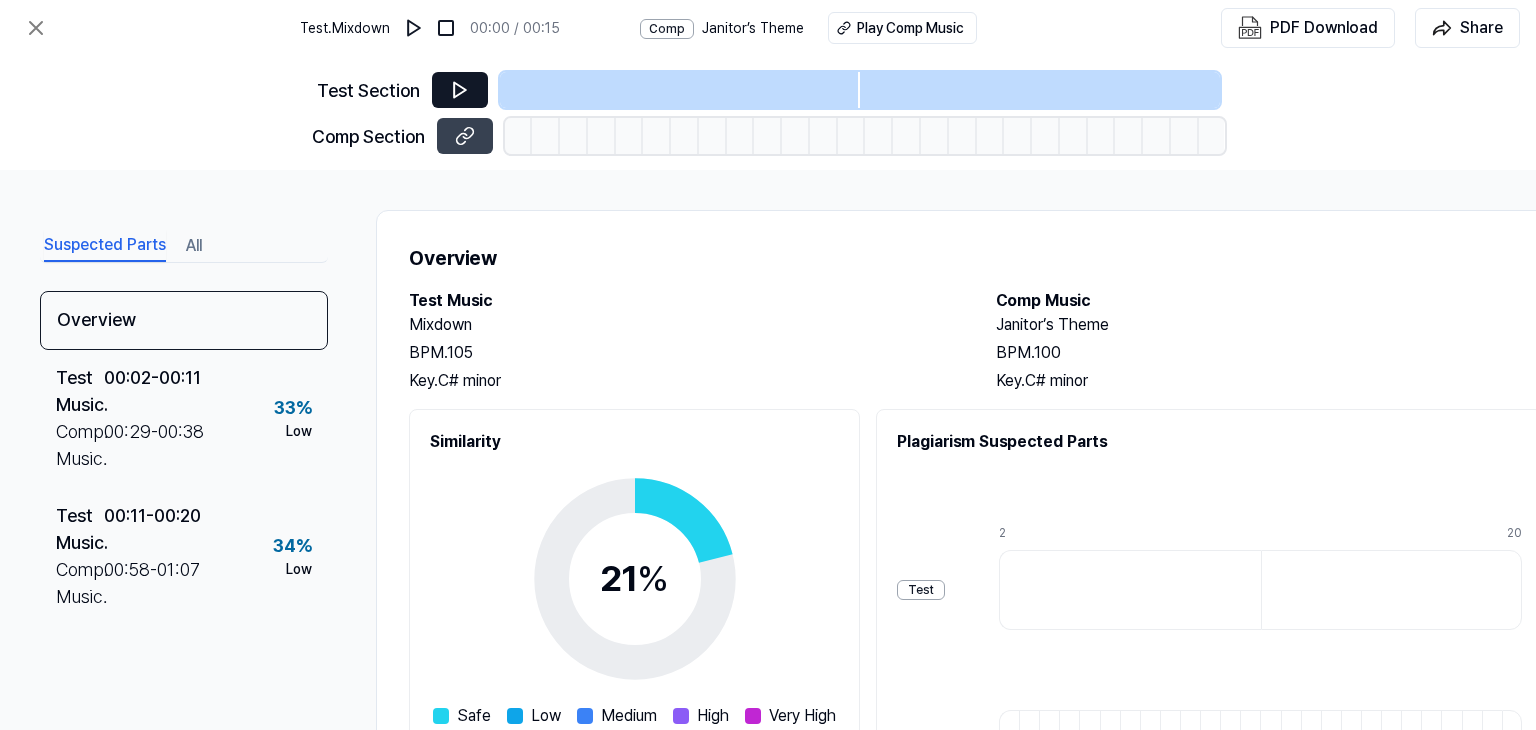 click 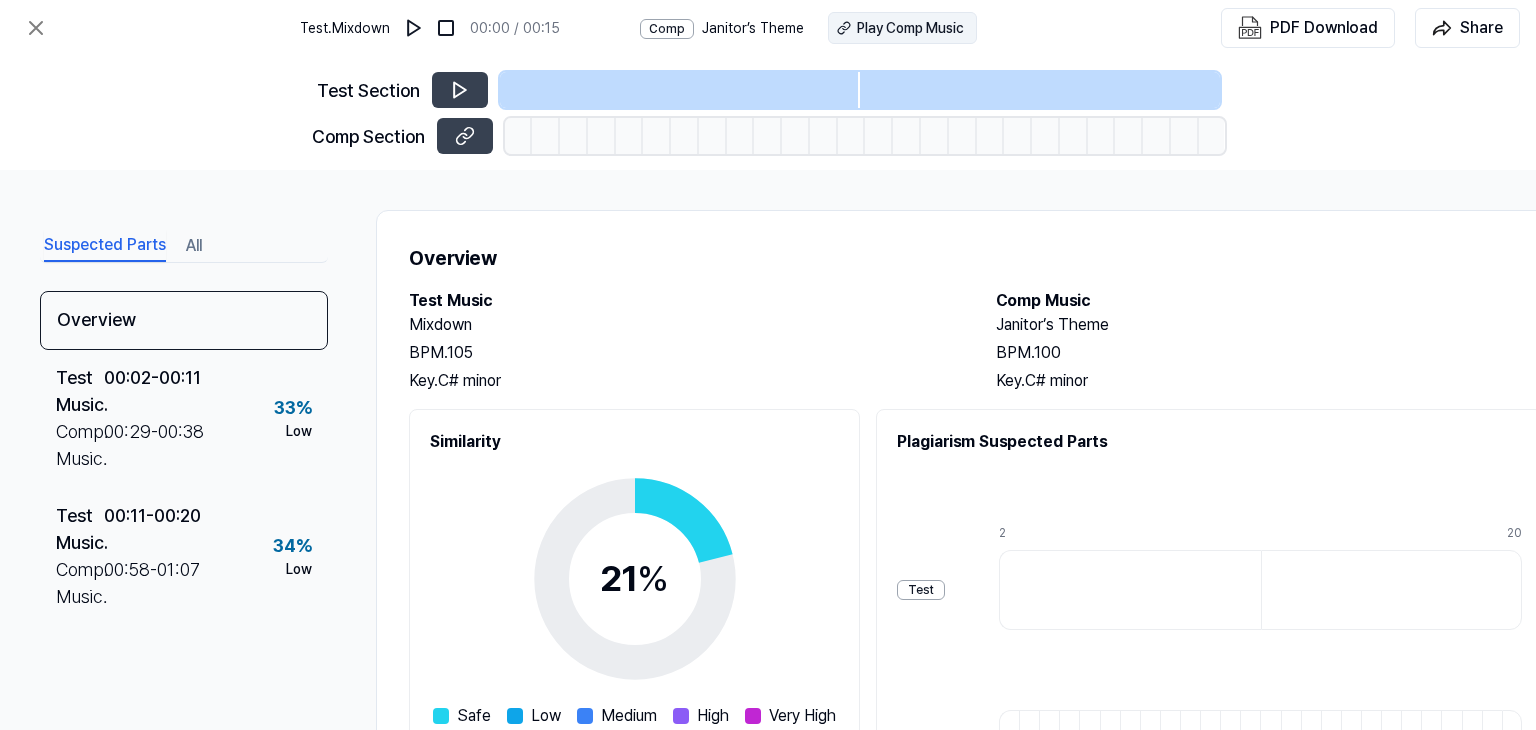click on "Play Comp Music" at bounding box center [902, 28] 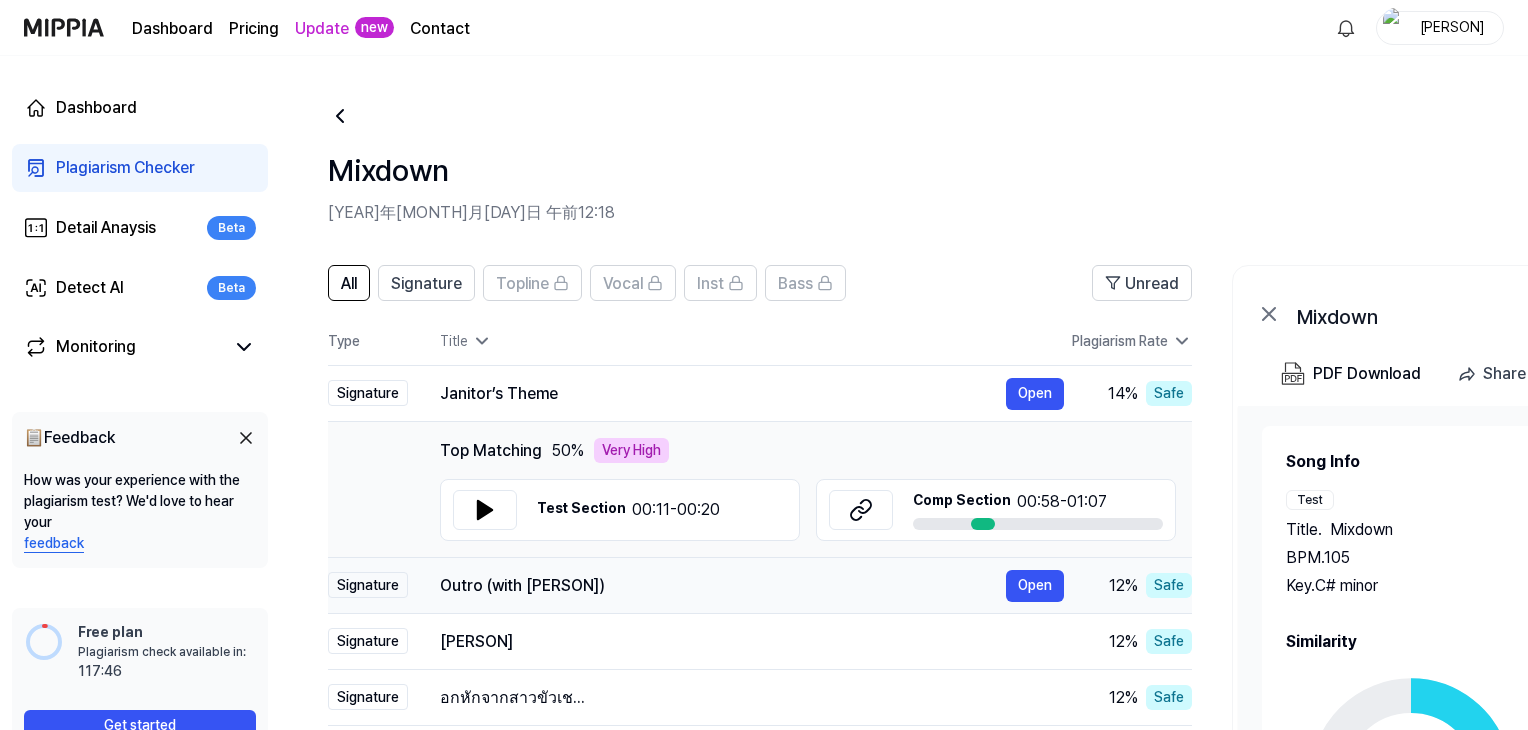 scroll, scrollTop: 0, scrollLeft: 0, axis: both 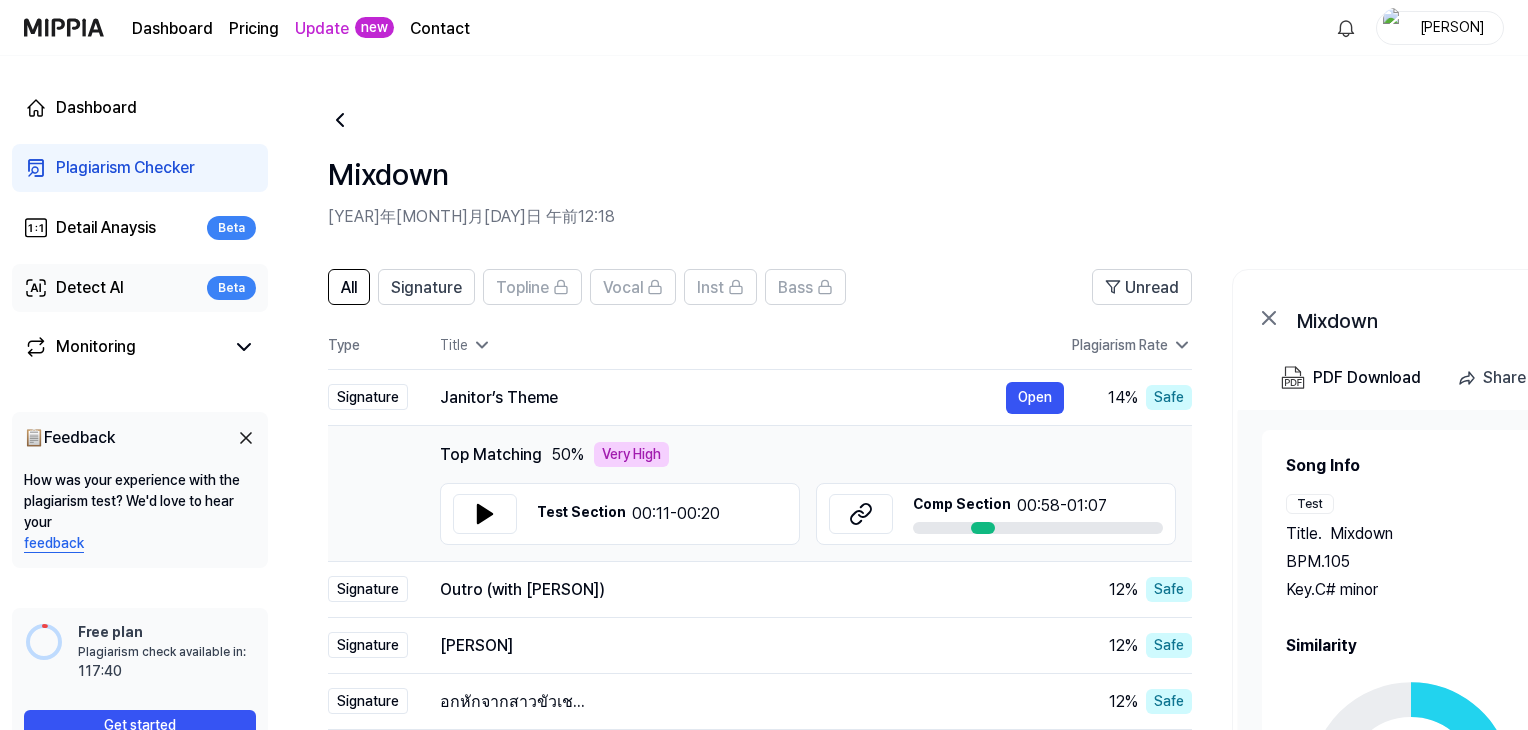 click on "Detect AI" at bounding box center [90, 288] 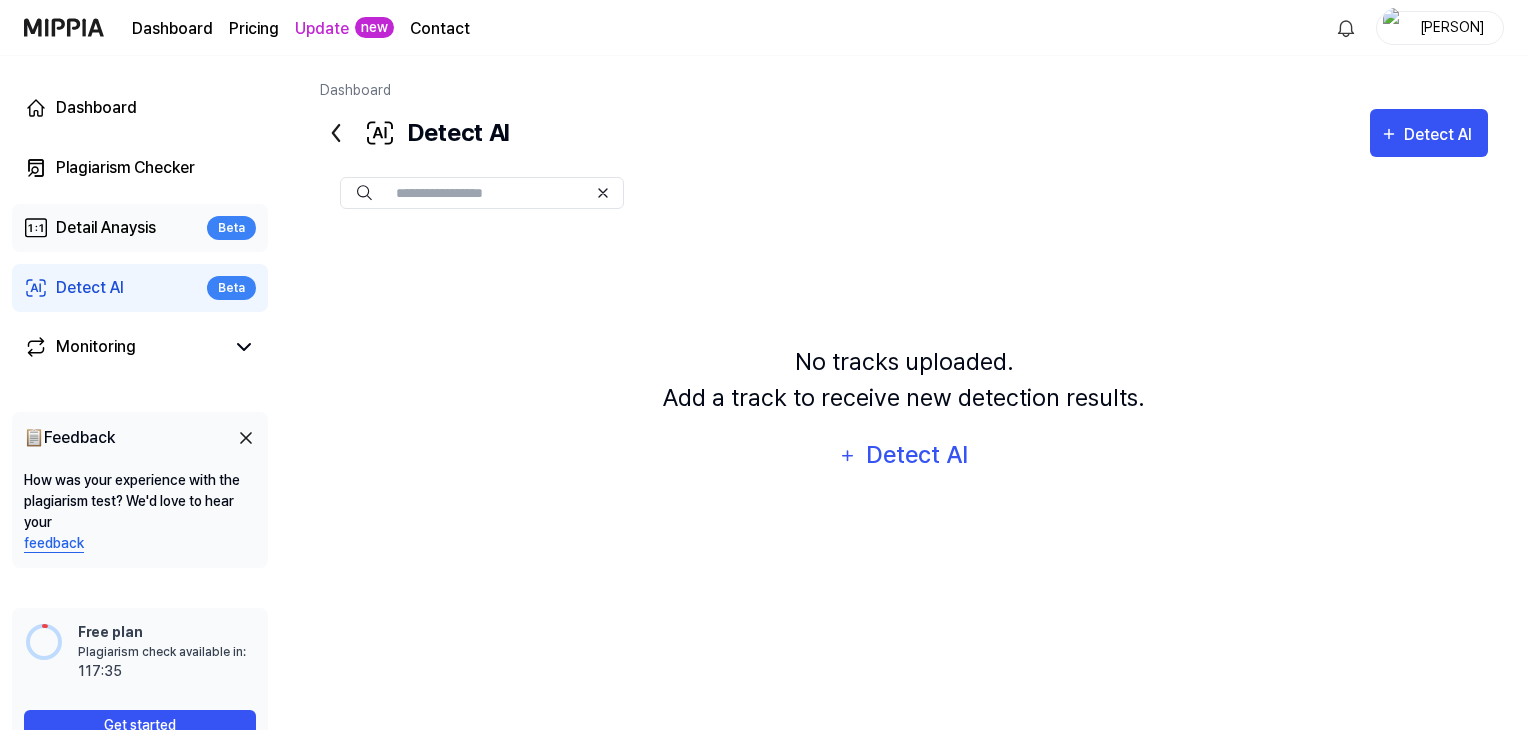 click on "Detail Anaysis" at bounding box center [106, 228] 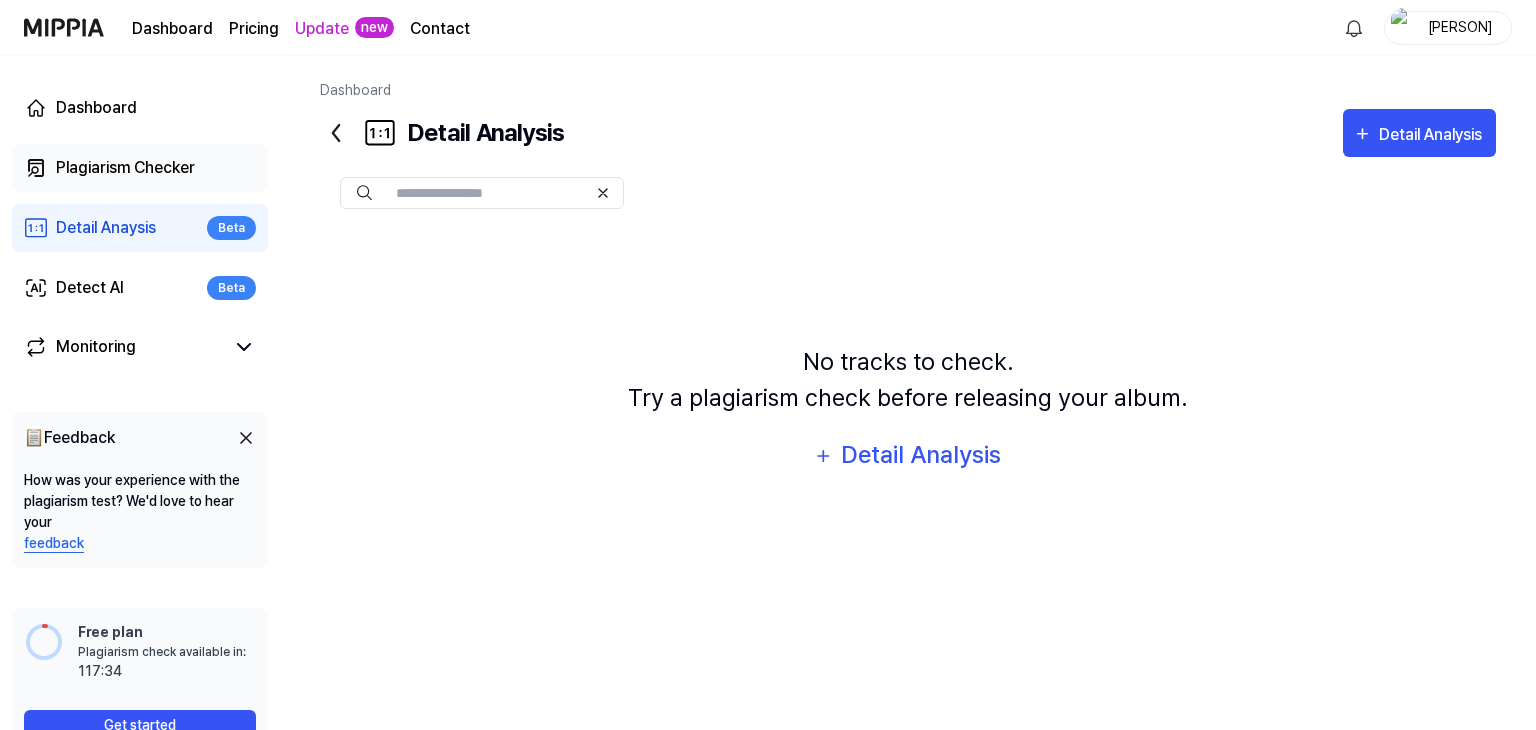 click on "Plagiarism Checker" at bounding box center [140, 168] 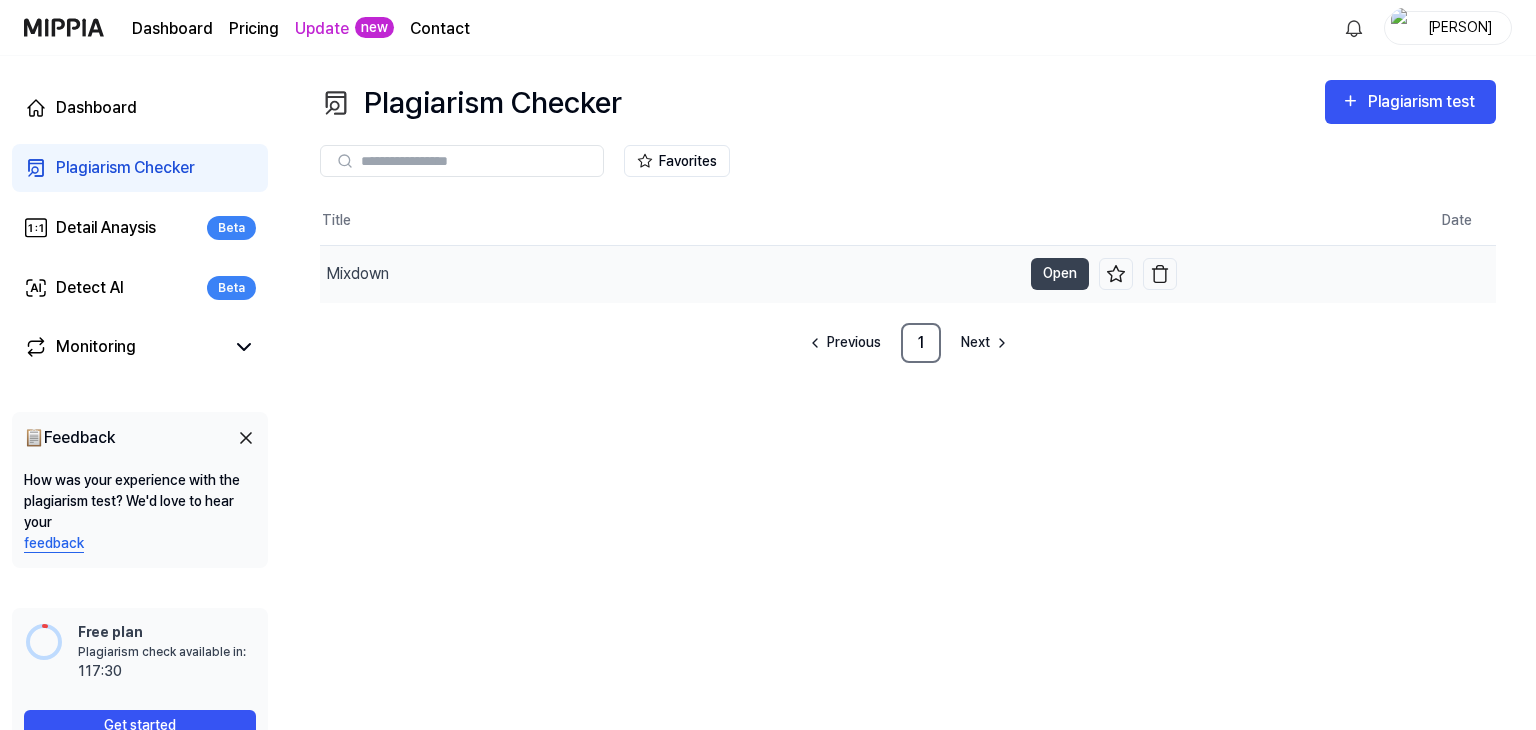 click on "Mixdown" at bounding box center [670, 274] 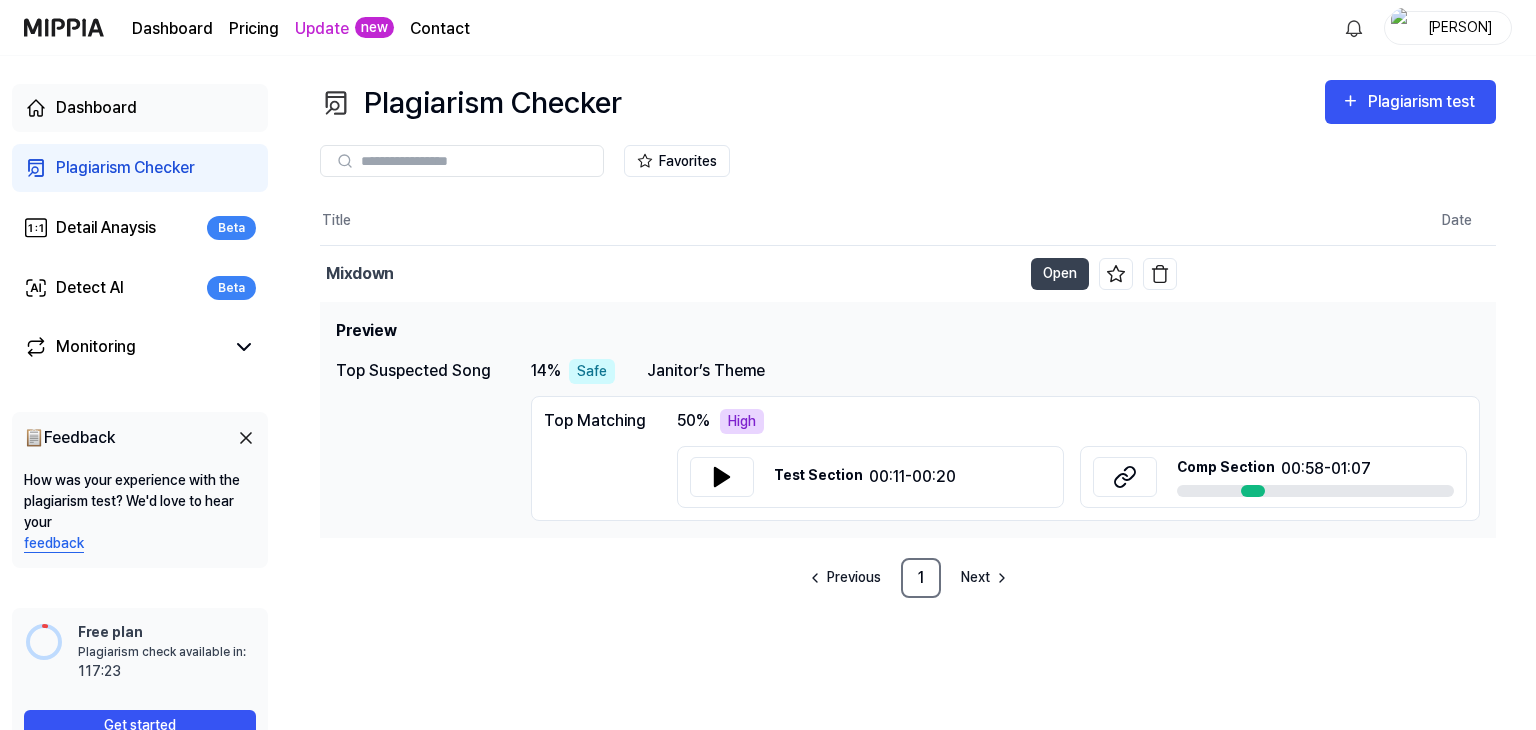 click on "Dashboard" at bounding box center (140, 108) 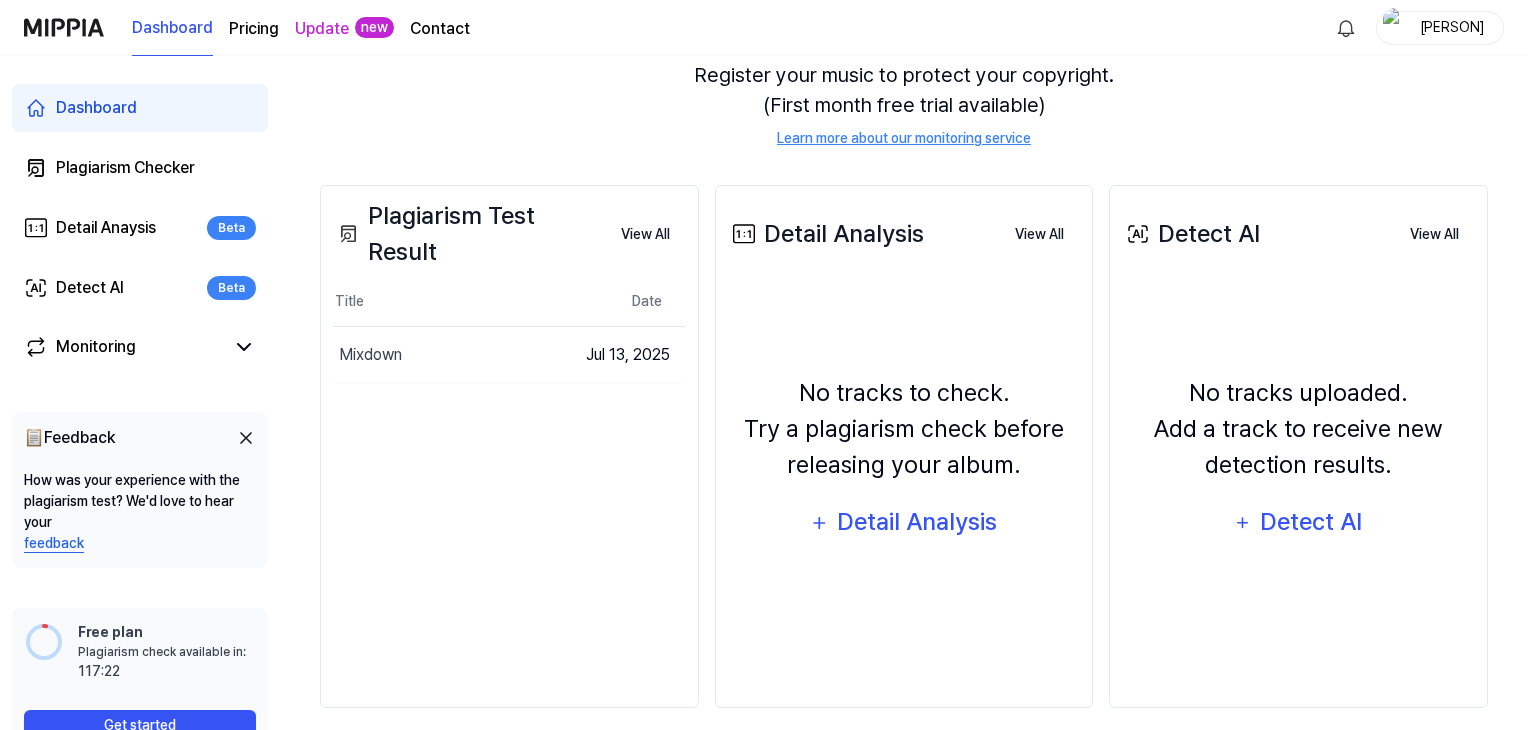 scroll, scrollTop: 244, scrollLeft: 0, axis: vertical 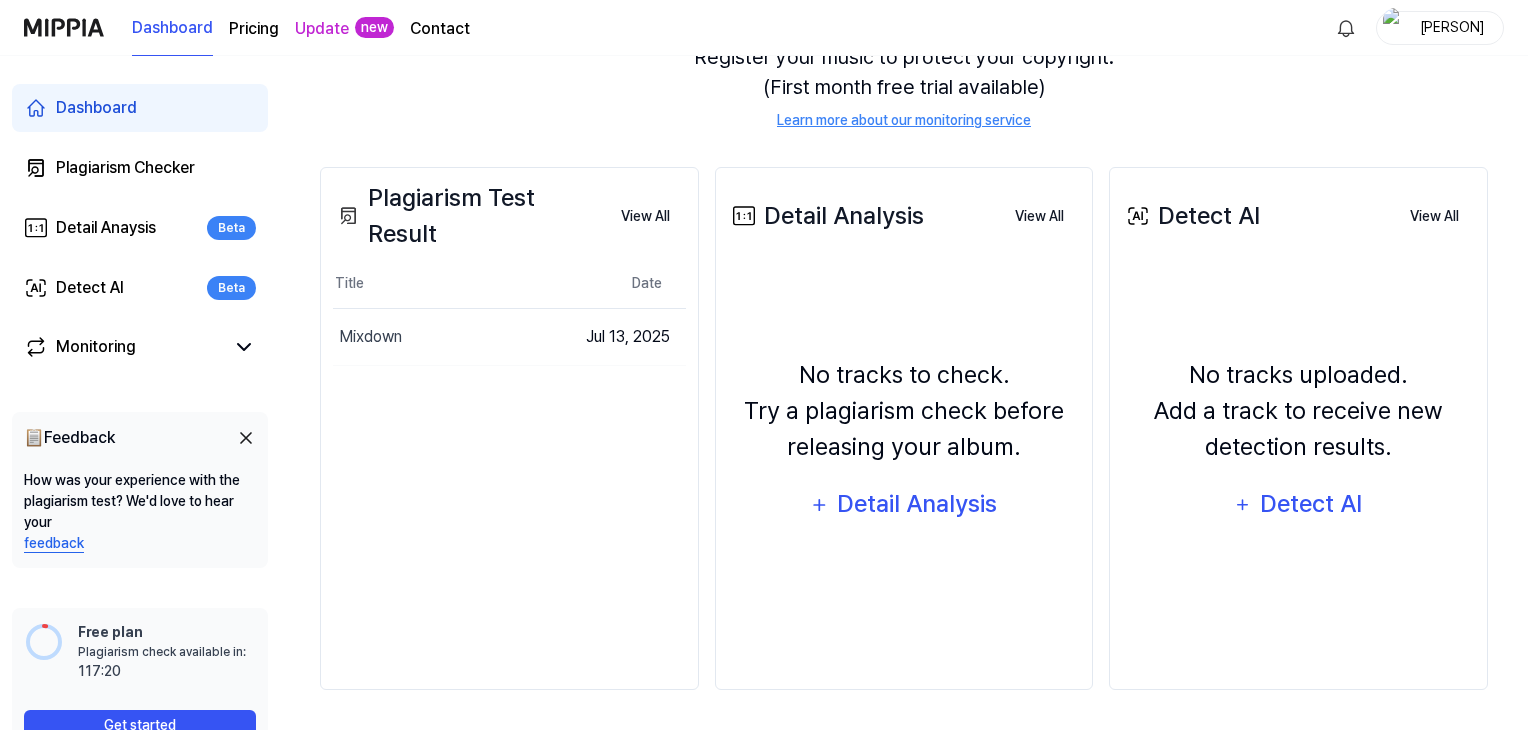 click on "Plagiarism Test Result" at bounding box center [469, 216] 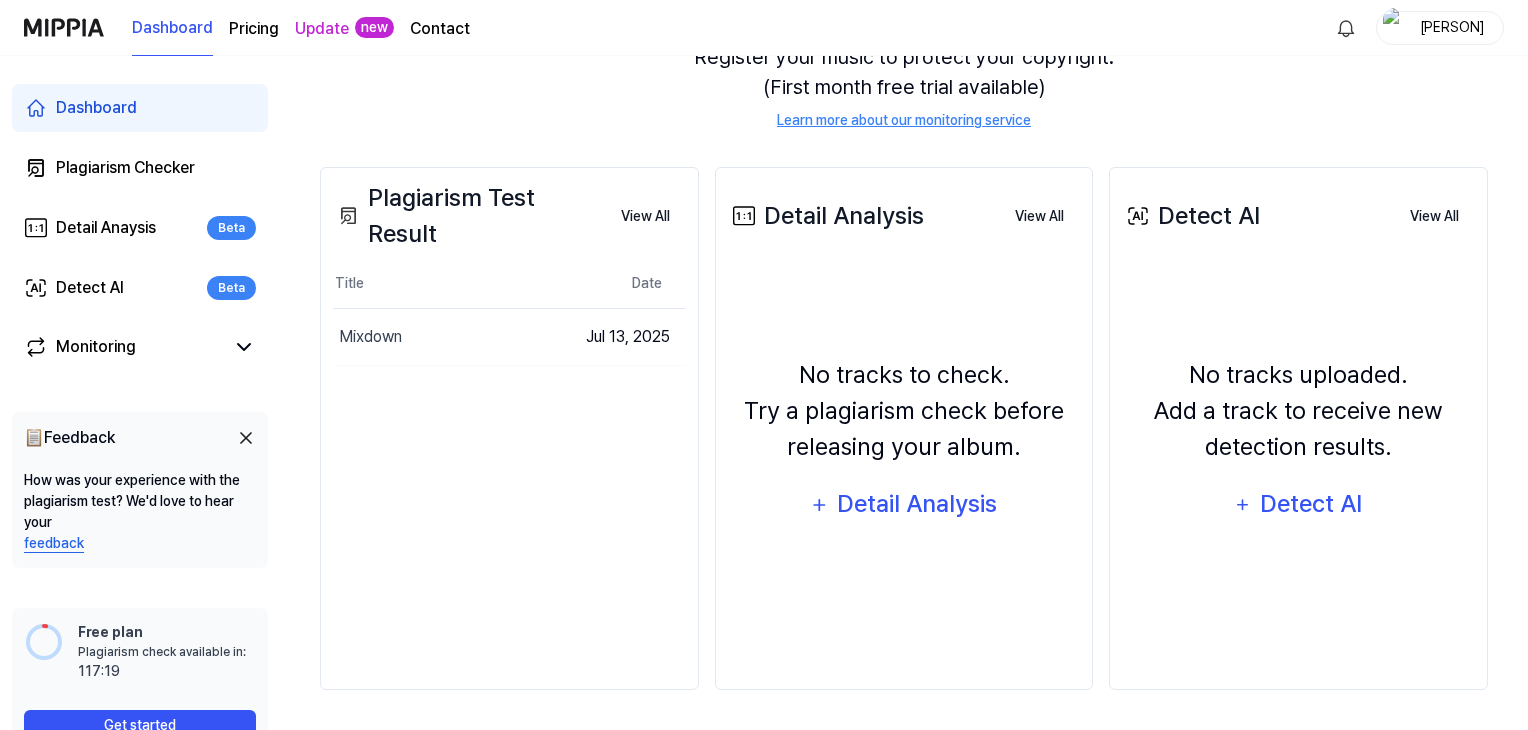 click 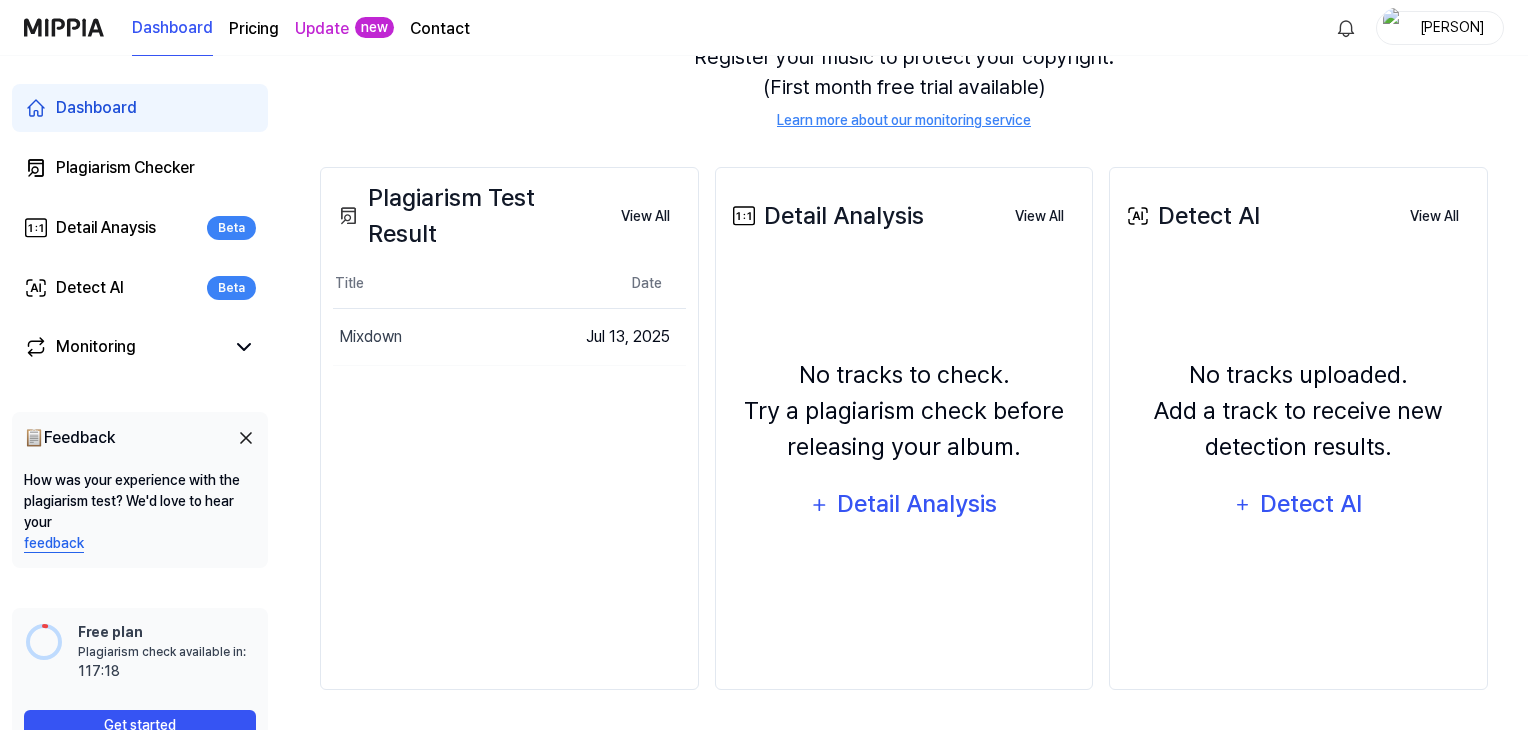 click 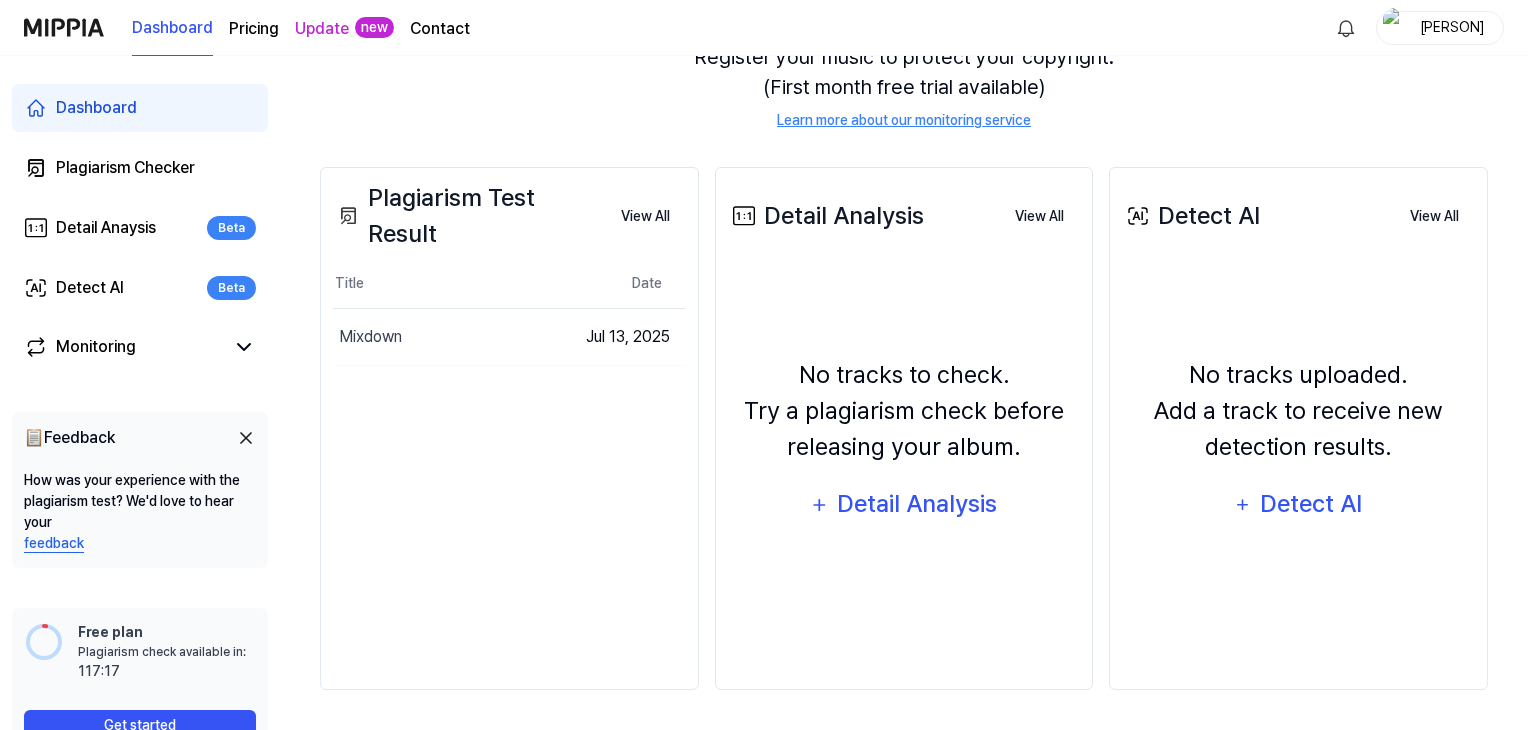 click 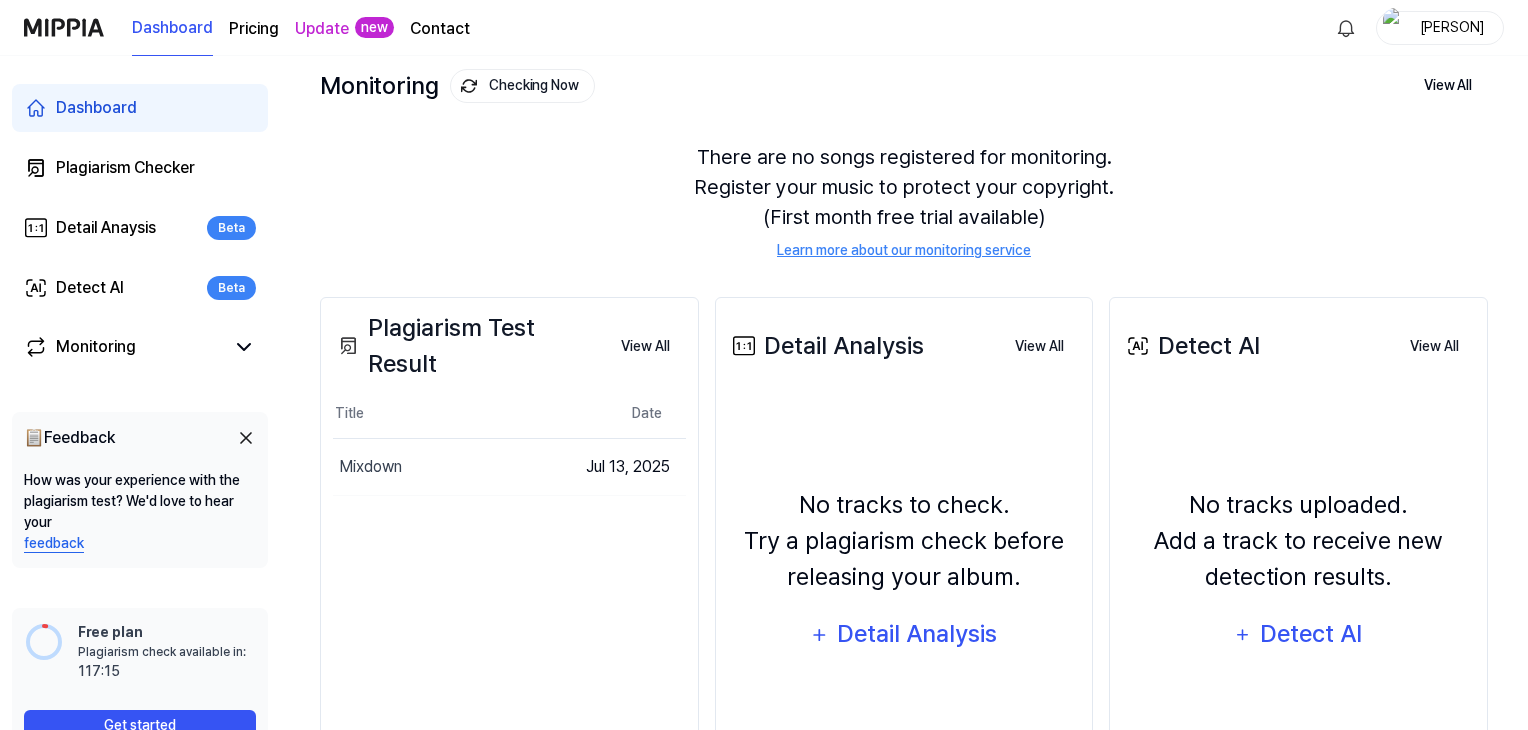 scroll, scrollTop: 110, scrollLeft: 0, axis: vertical 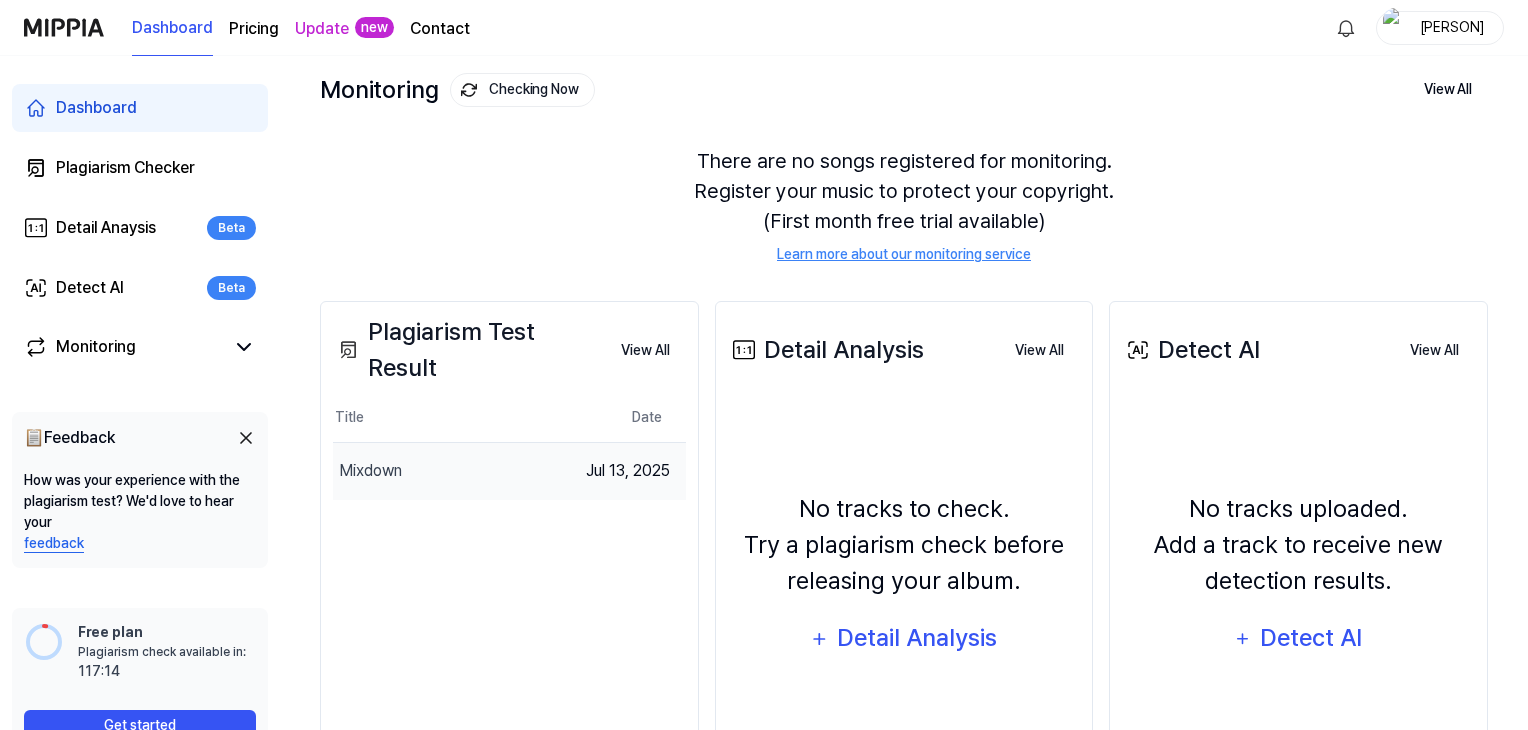 click on "Mixdown" at bounding box center [451, 471] 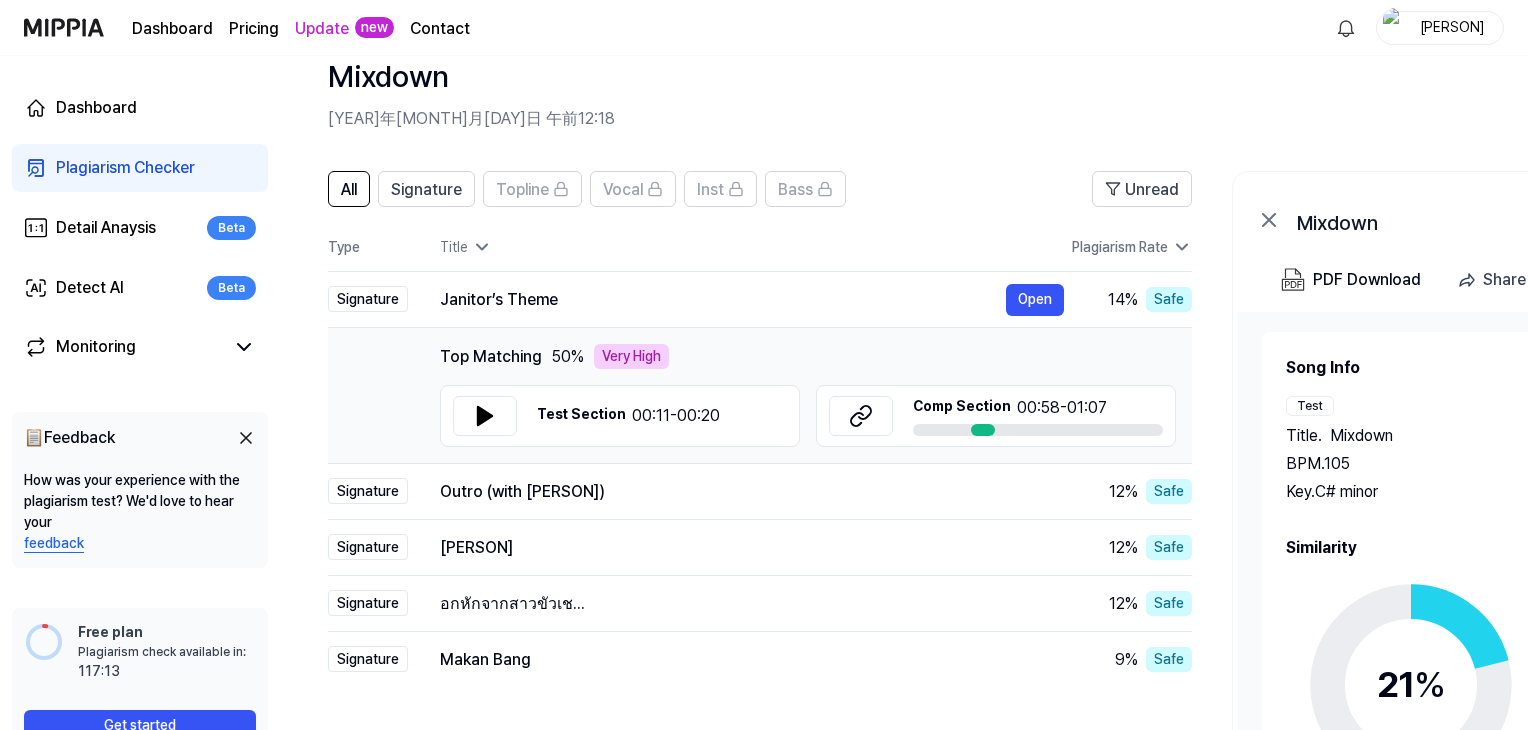 scroll, scrollTop: 99, scrollLeft: 0, axis: vertical 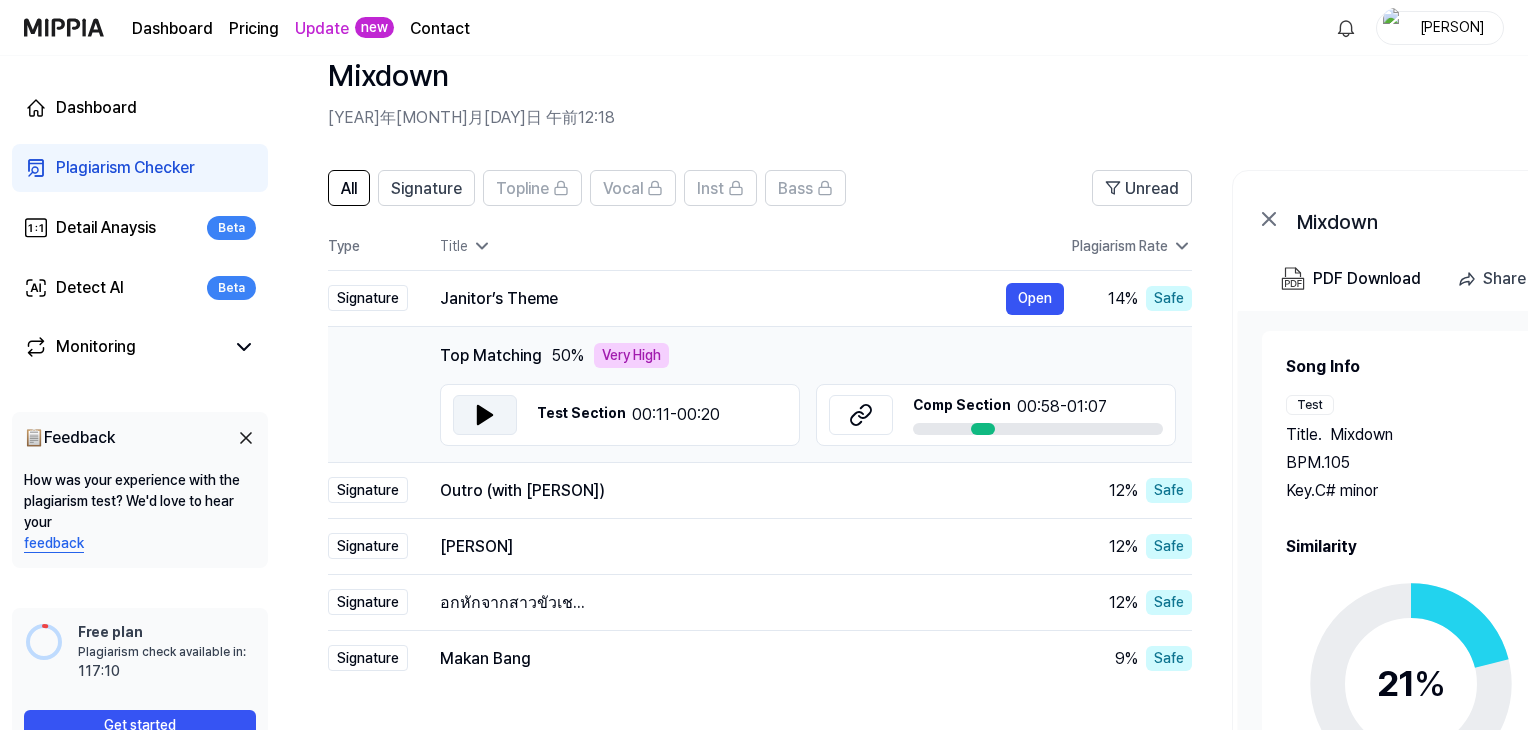 click 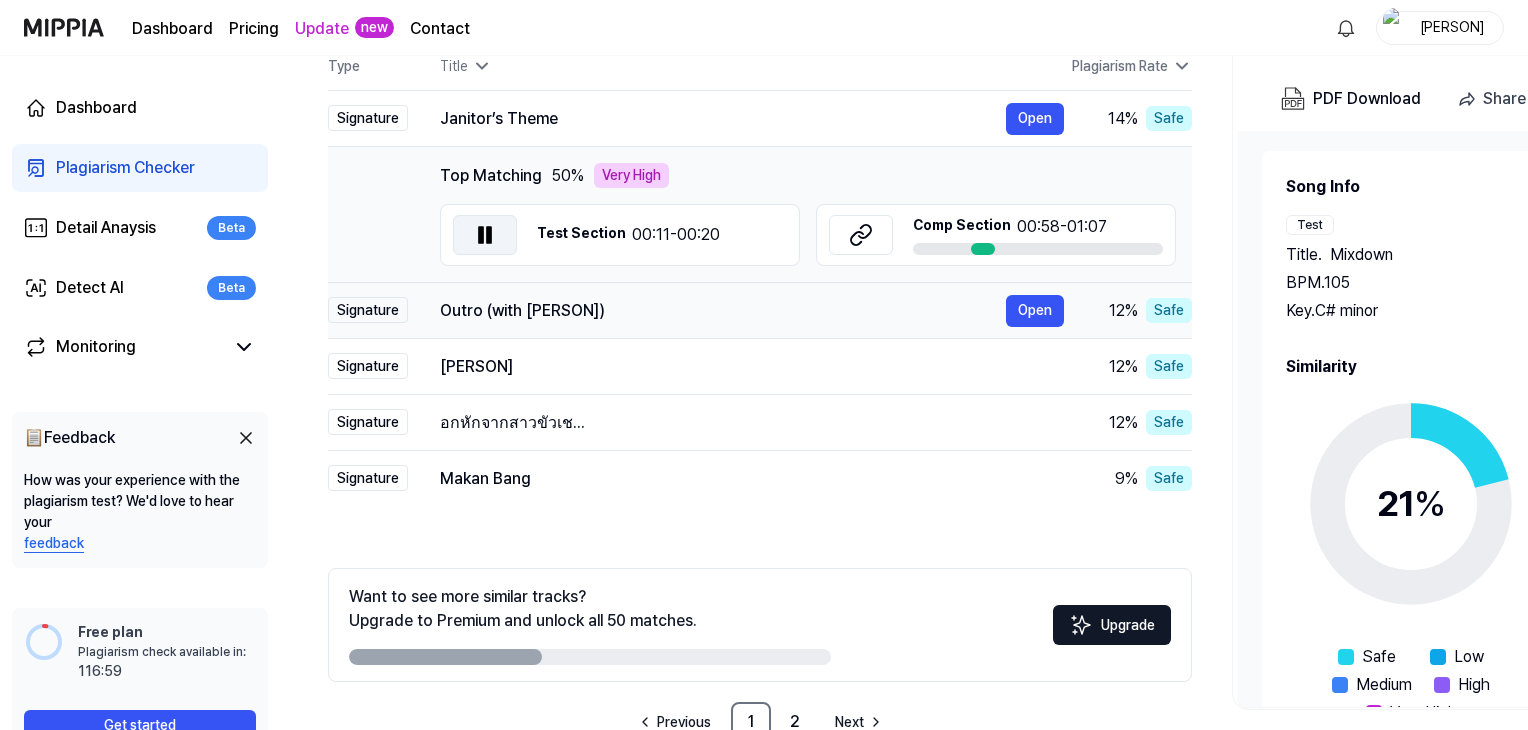 scroll, scrollTop: 331, scrollLeft: 0, axis: vertical 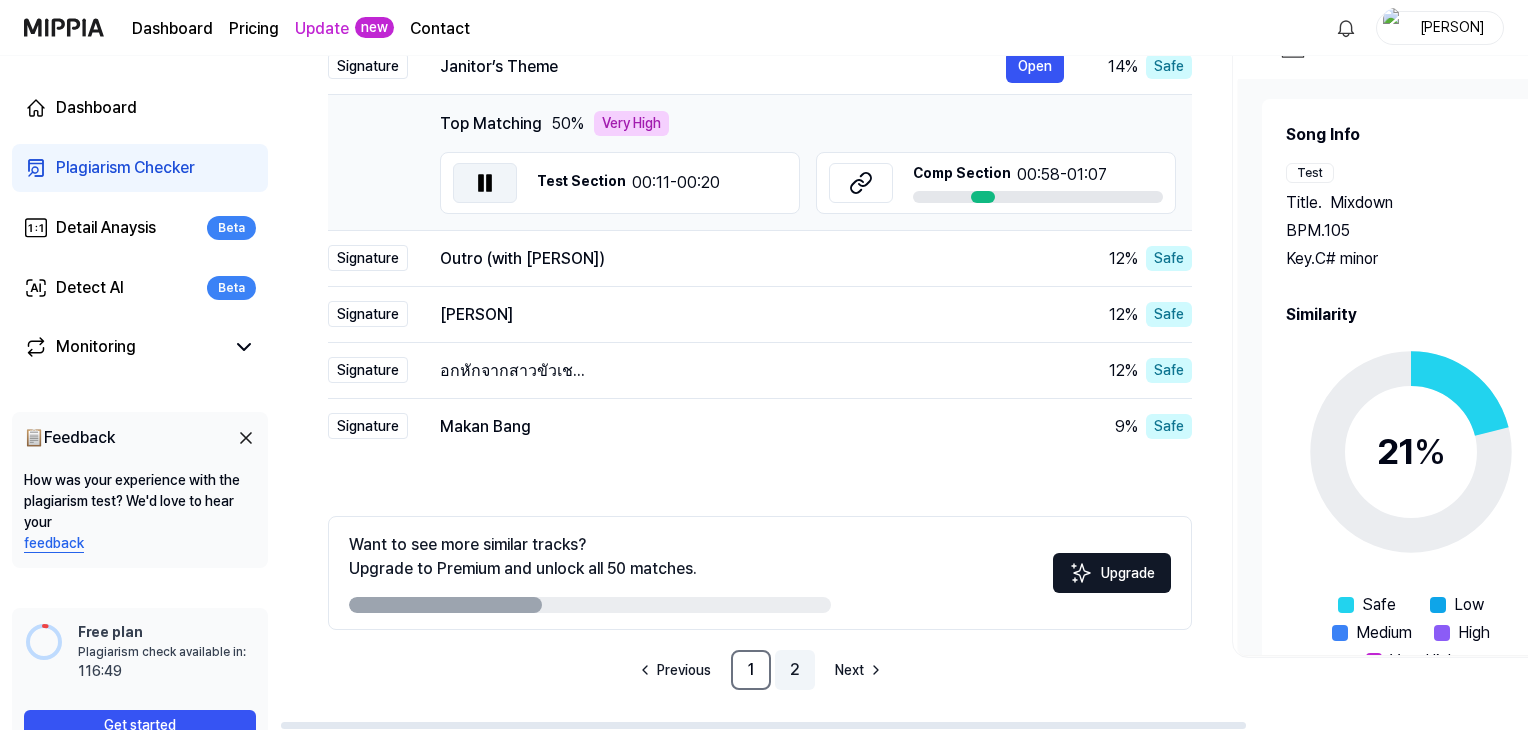 click on "2" at bounding box center (795, 670) 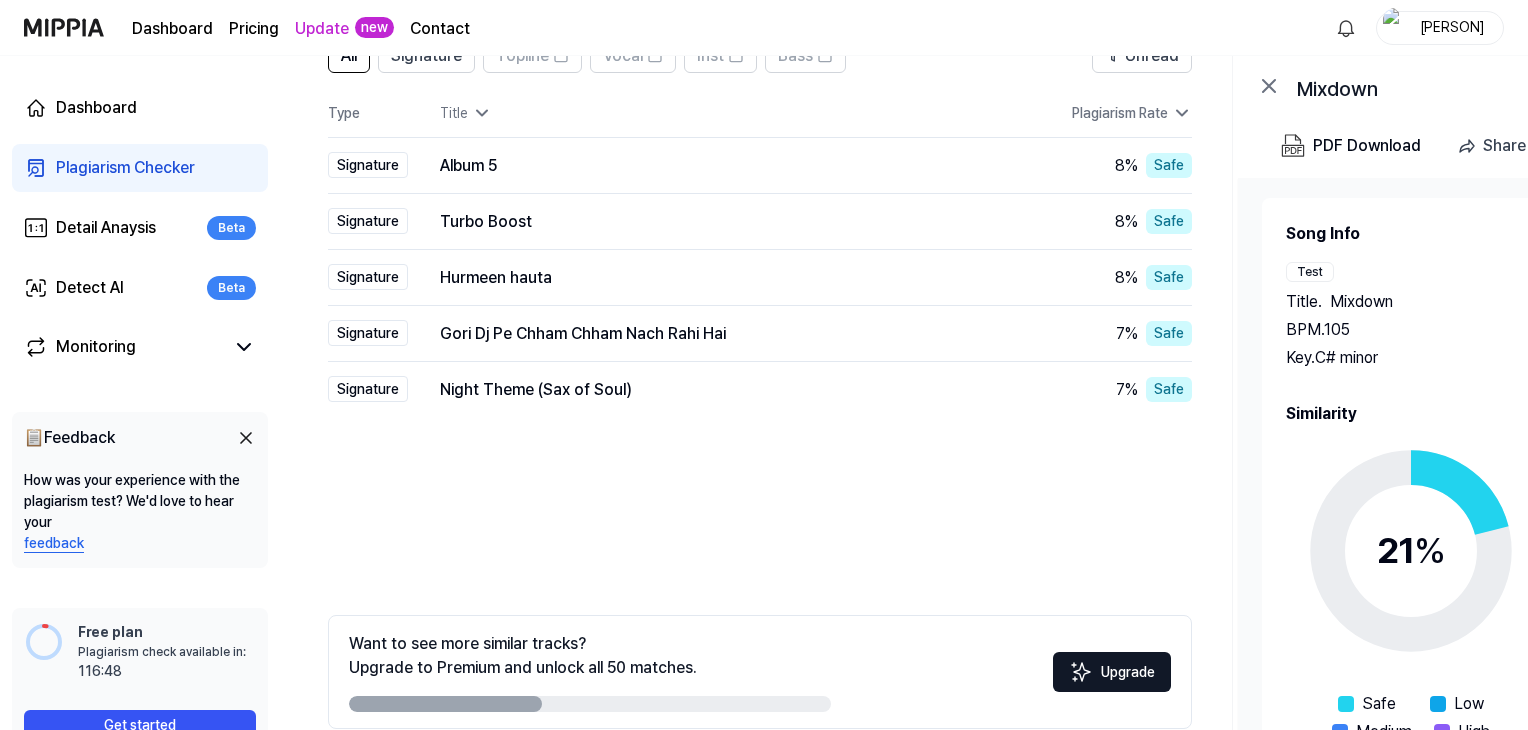 scroll, scrollTop: 230, scrollLeft: 0, axis: vertical 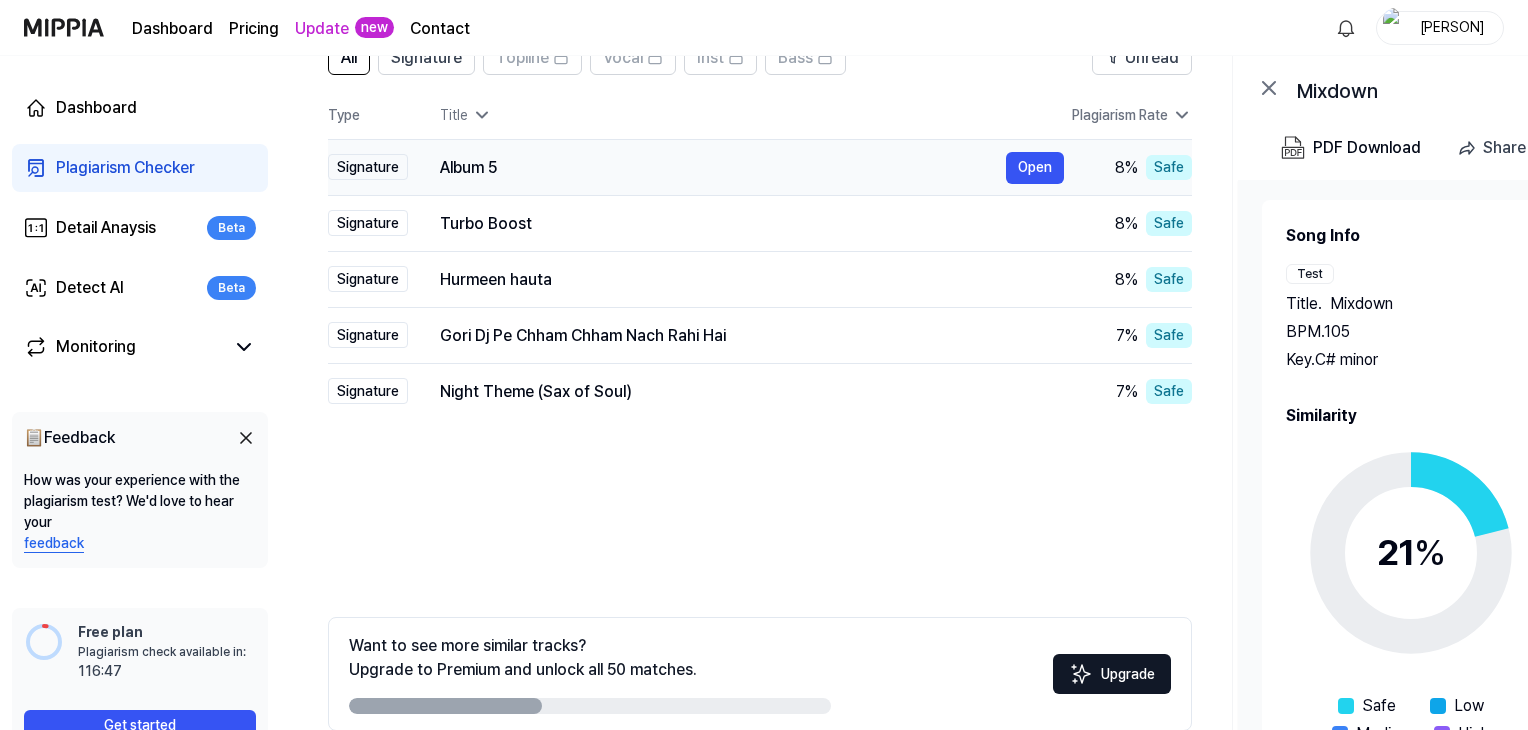 click on "Album 5 Open" at bounding box center [736, 168] 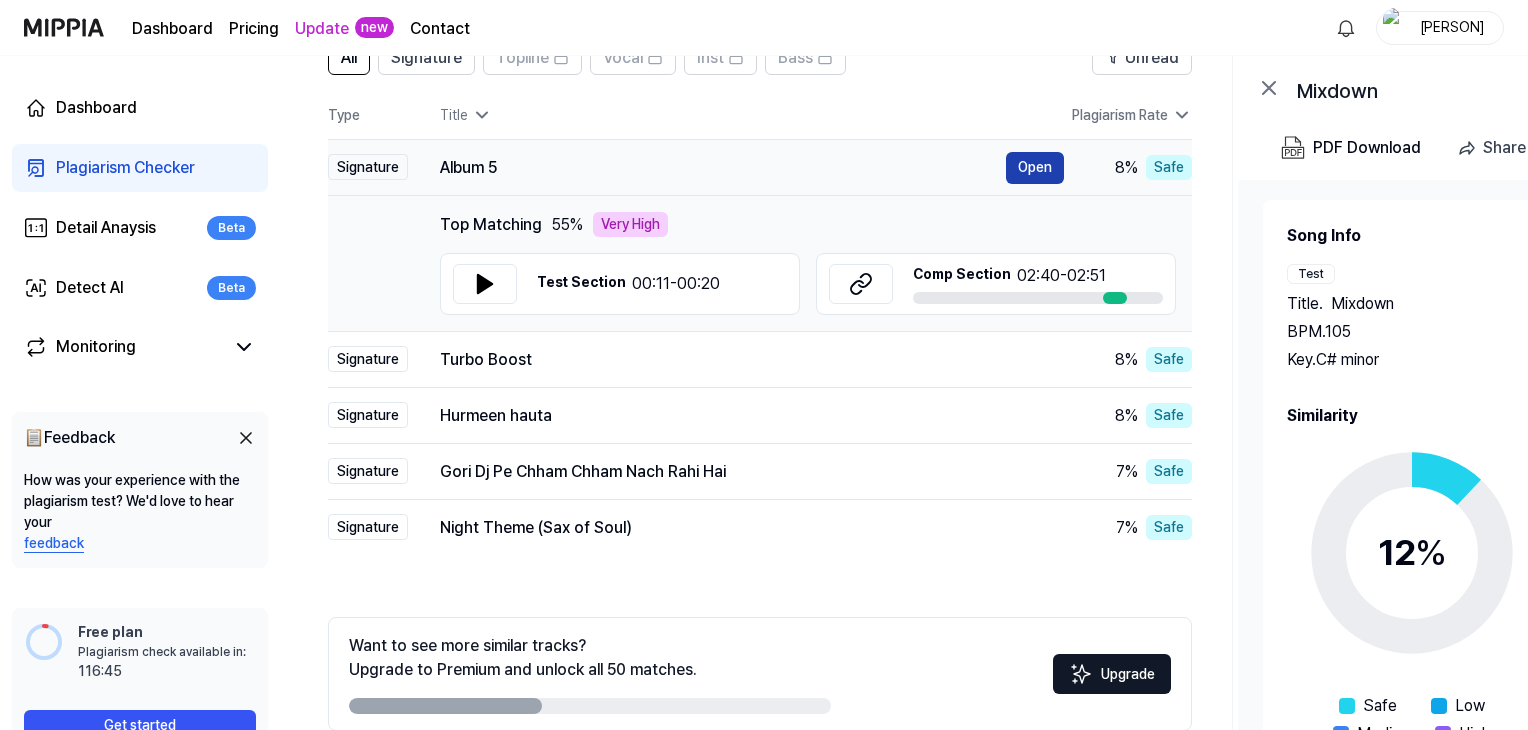 click on "Open" at bounding box center [1035, 168] 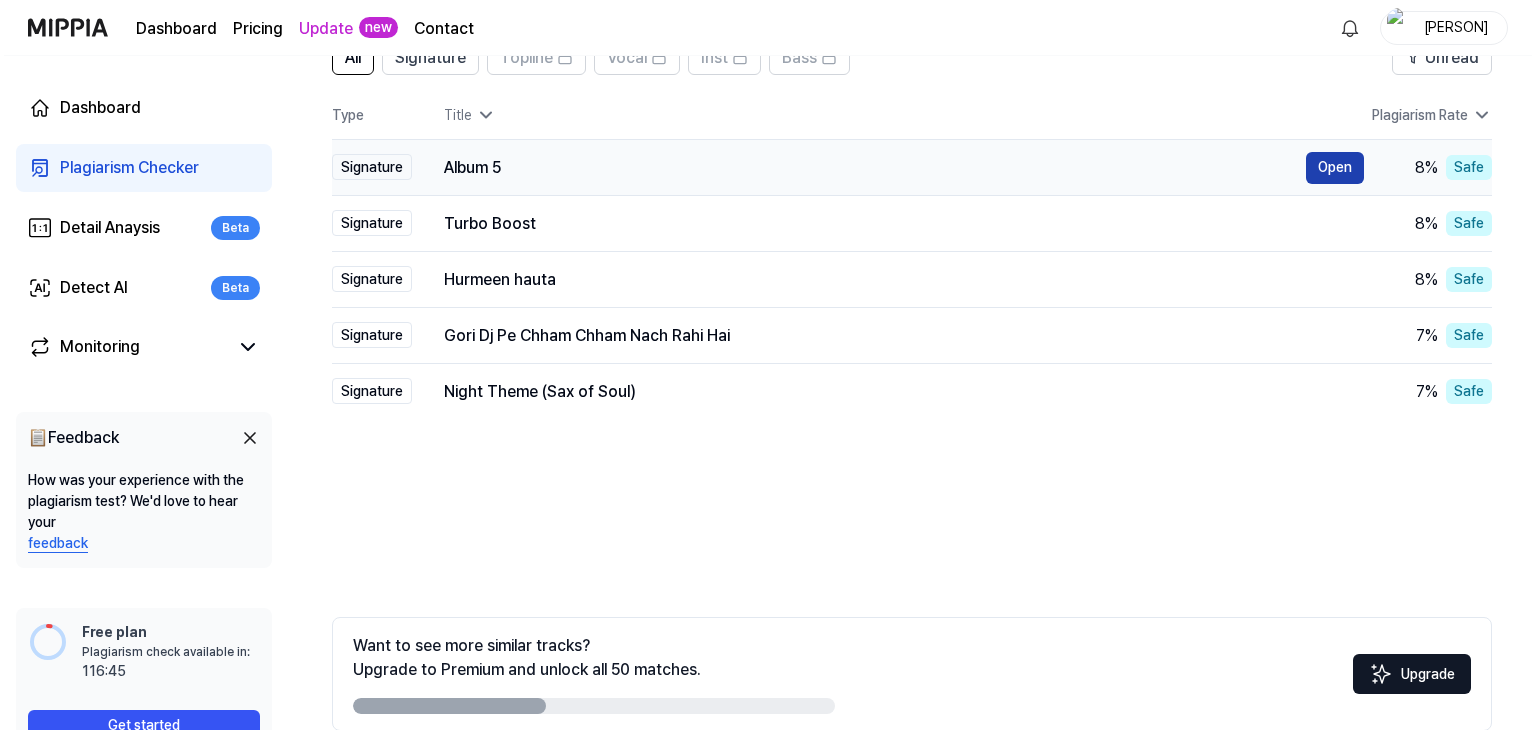 scroll, scrollTop: 0, scrollLeft: 0, axis: both 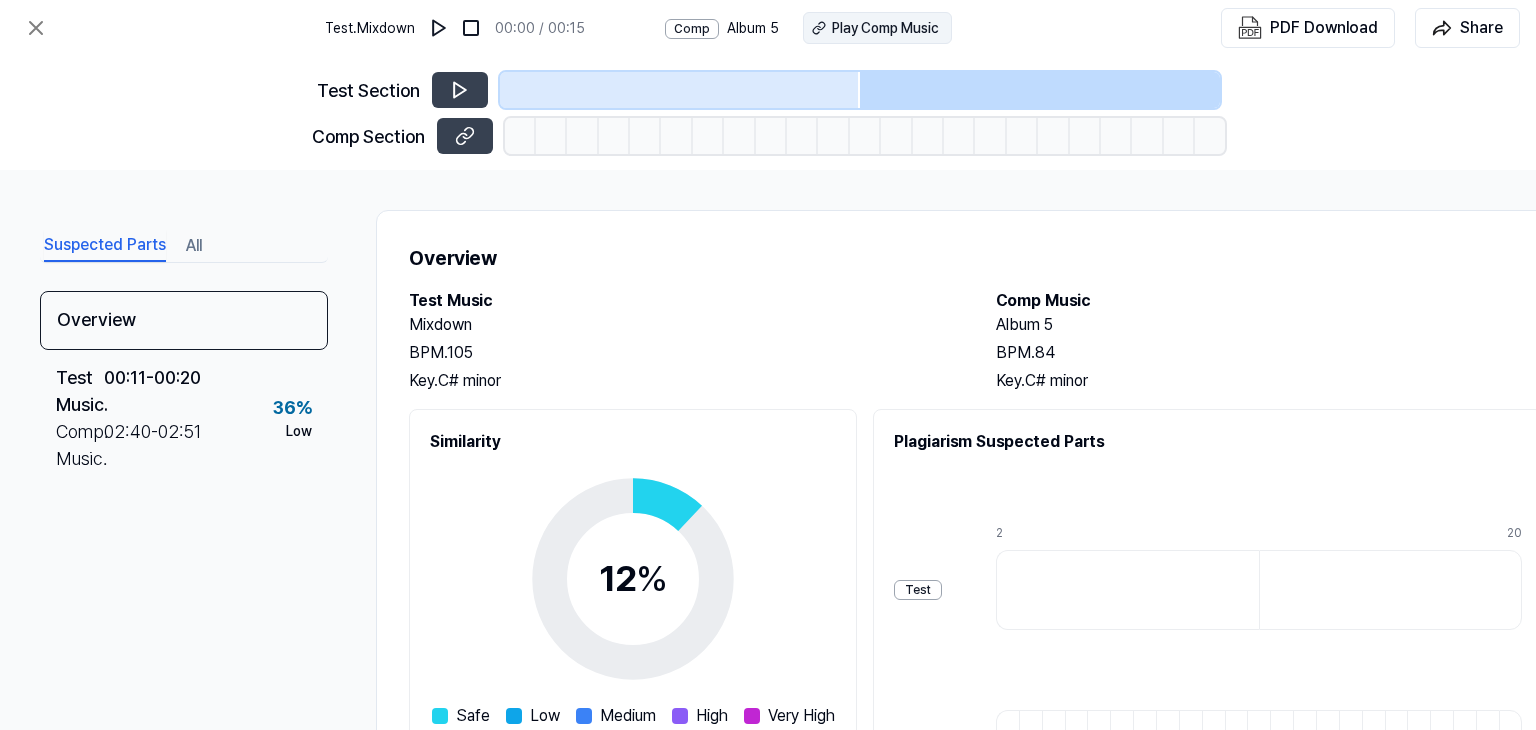 click on "Play Comp Music" at bounding box center [885, 28] 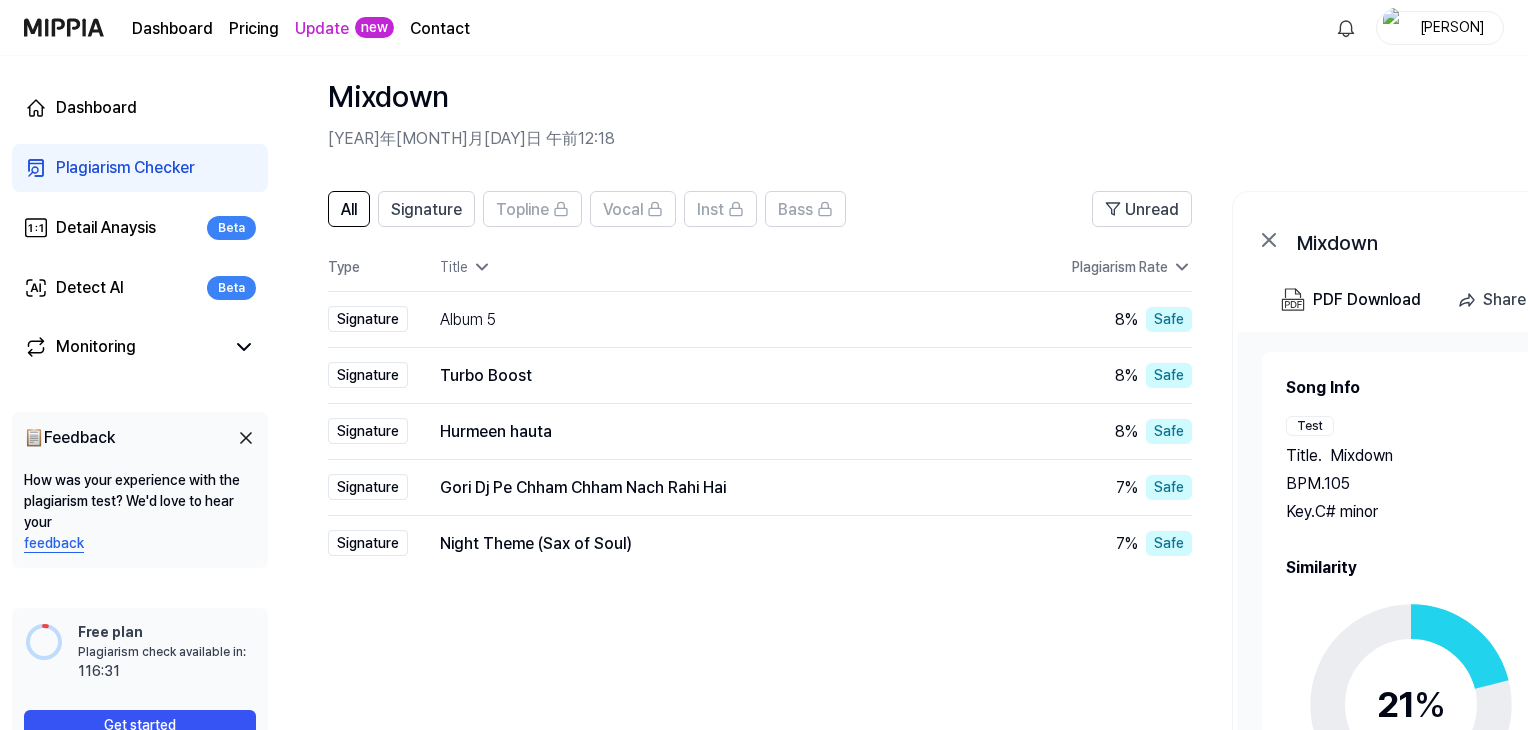 scroll, scrollTop: 331, scrollLeft: 0, axis: vertical 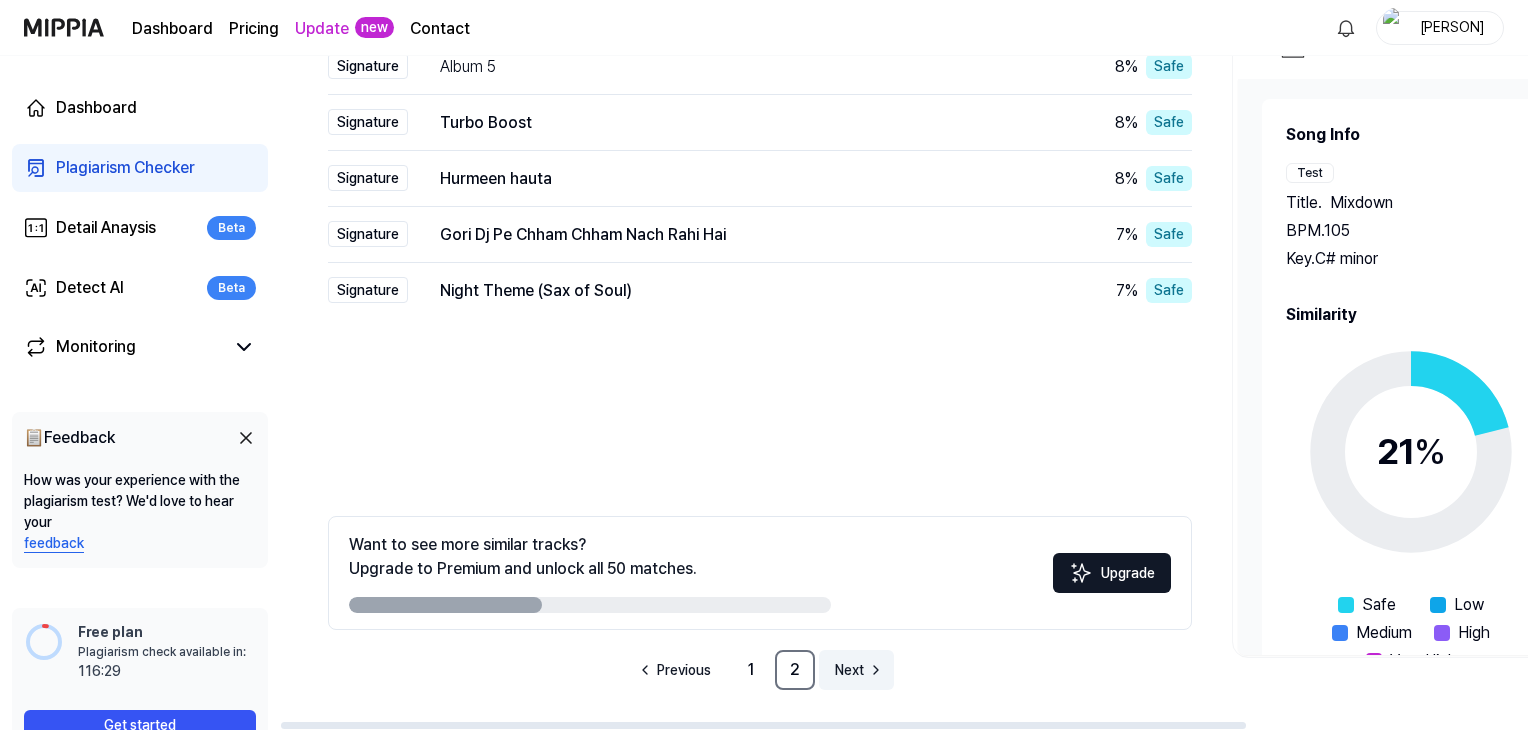 click on "Next" at bounding box center (849, 670) 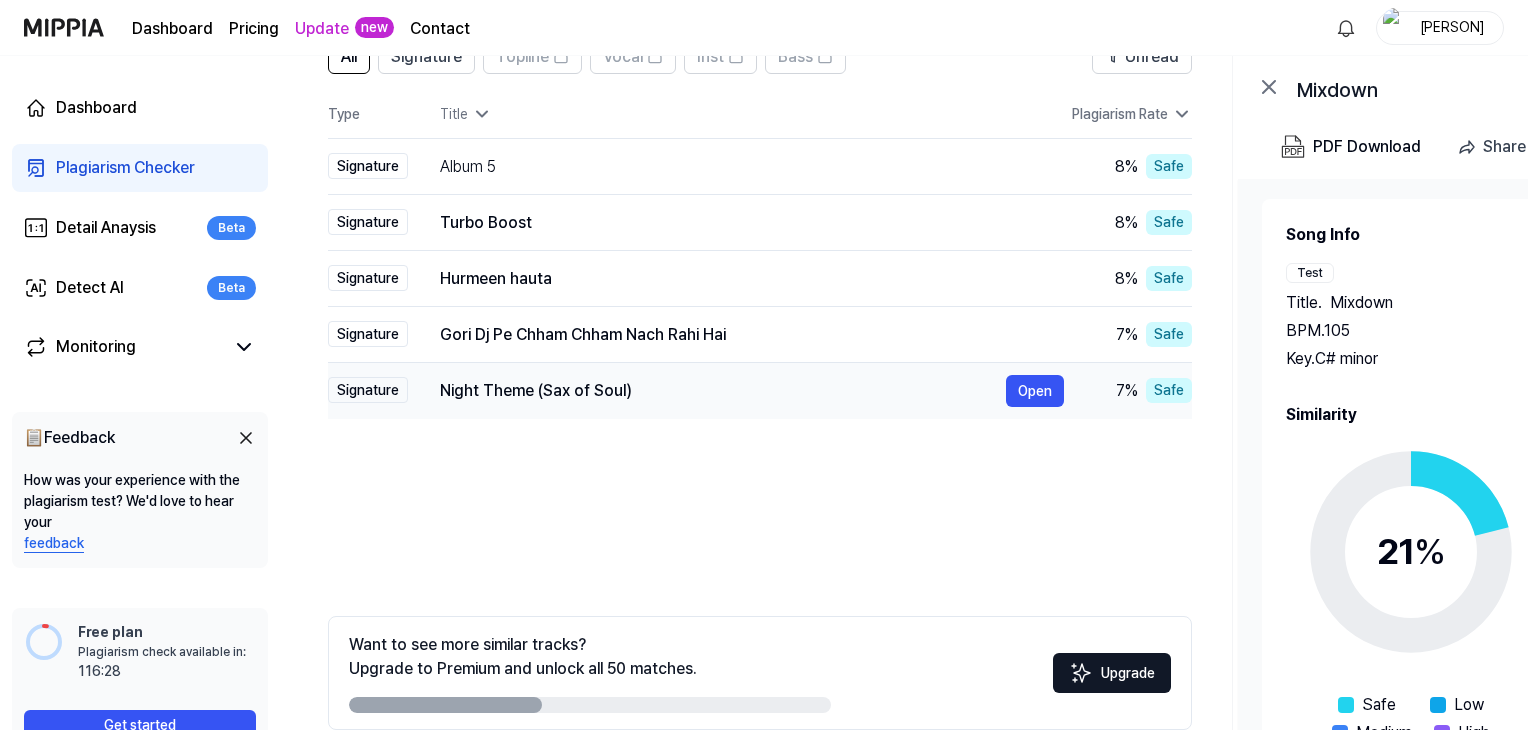 scroll, scrollTop: 331, scrollLeft: 0, axis: vertical 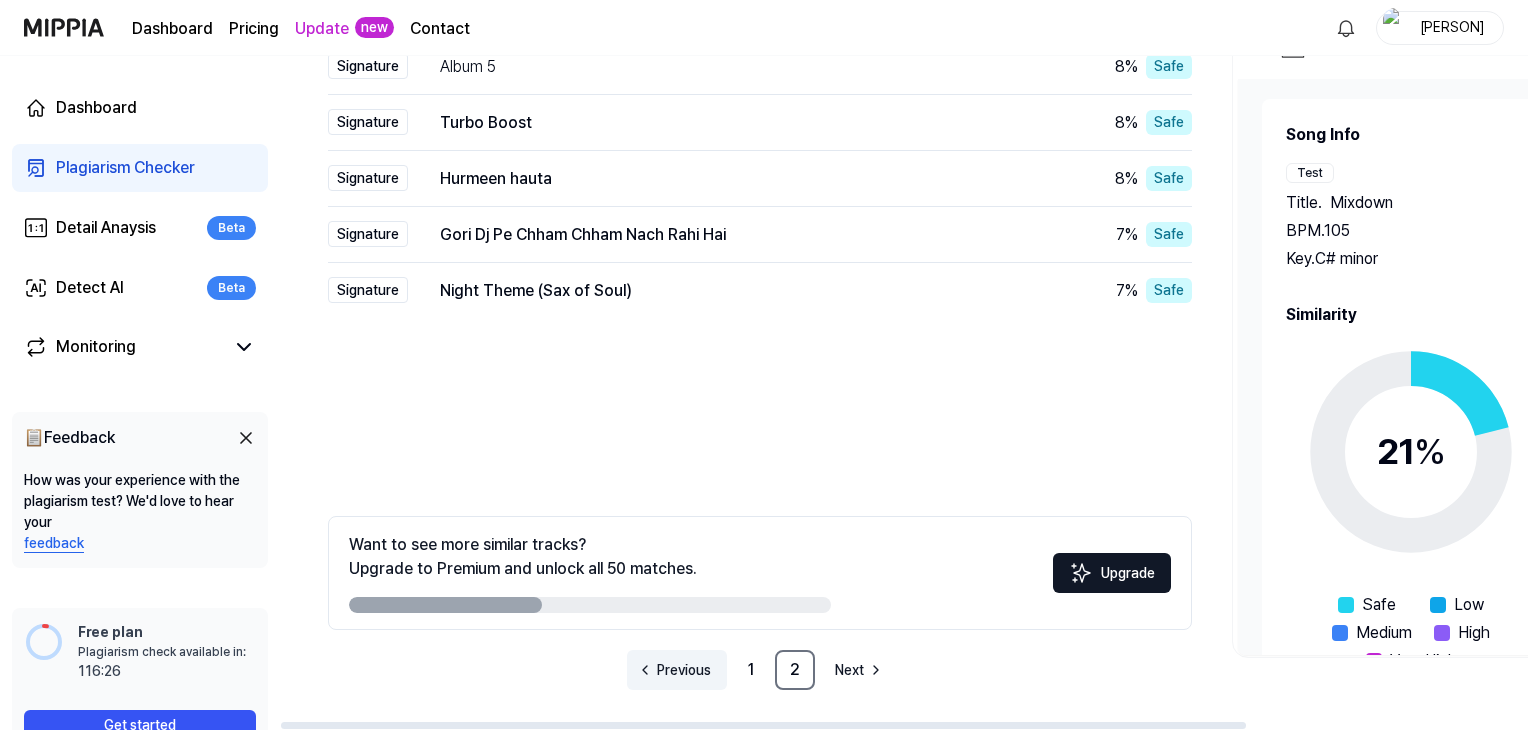 click on "Previous" at bounding box center [684, 670] 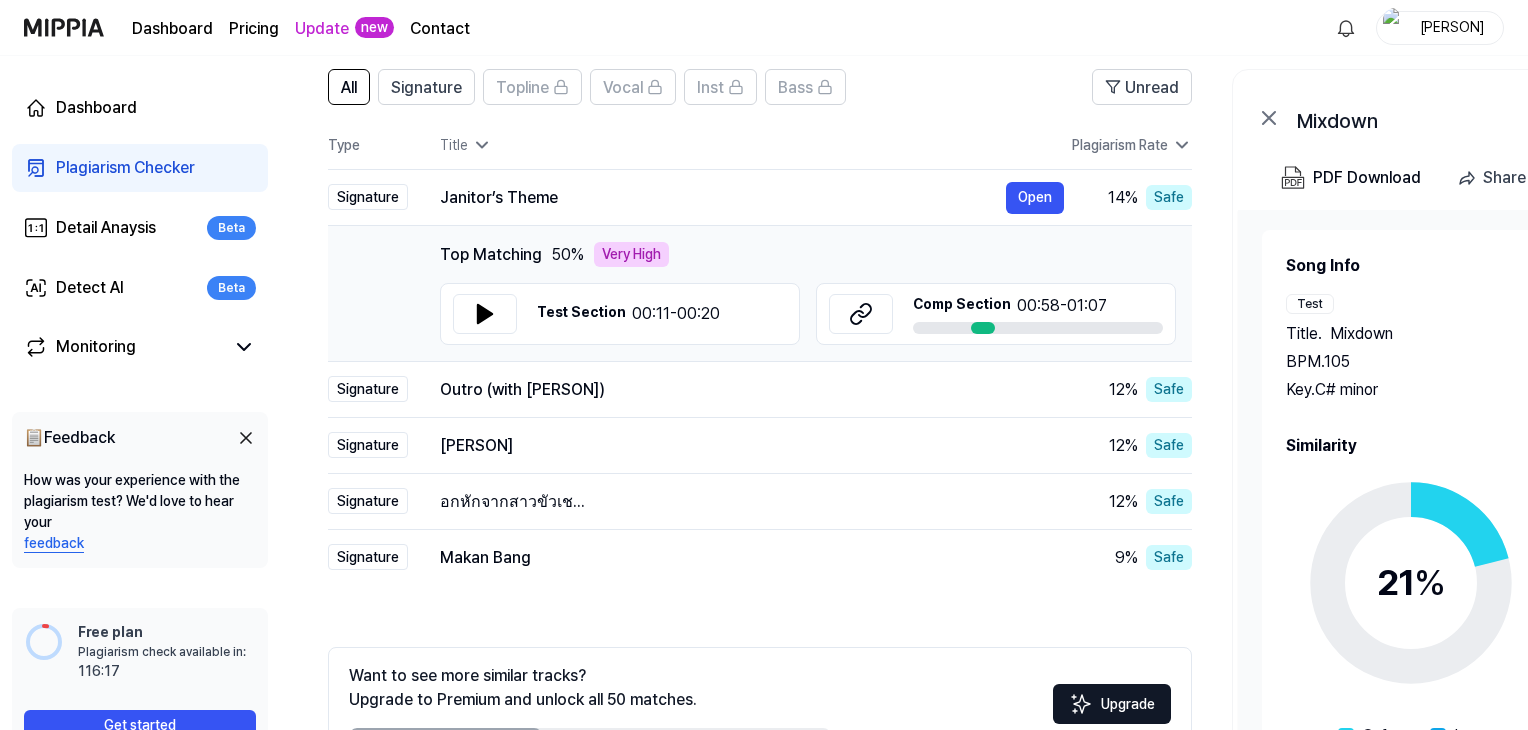 scroll, scrollTop: 331, scrollLeft: 0, axis: vertical 